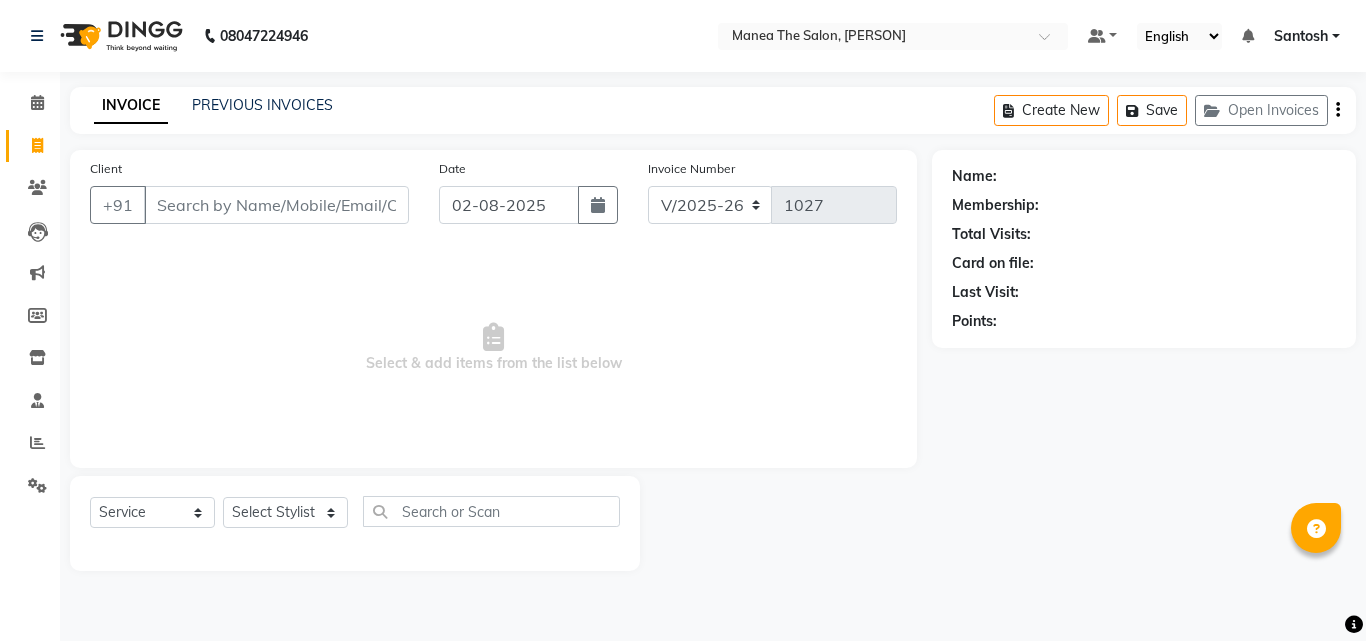 select on "5506" 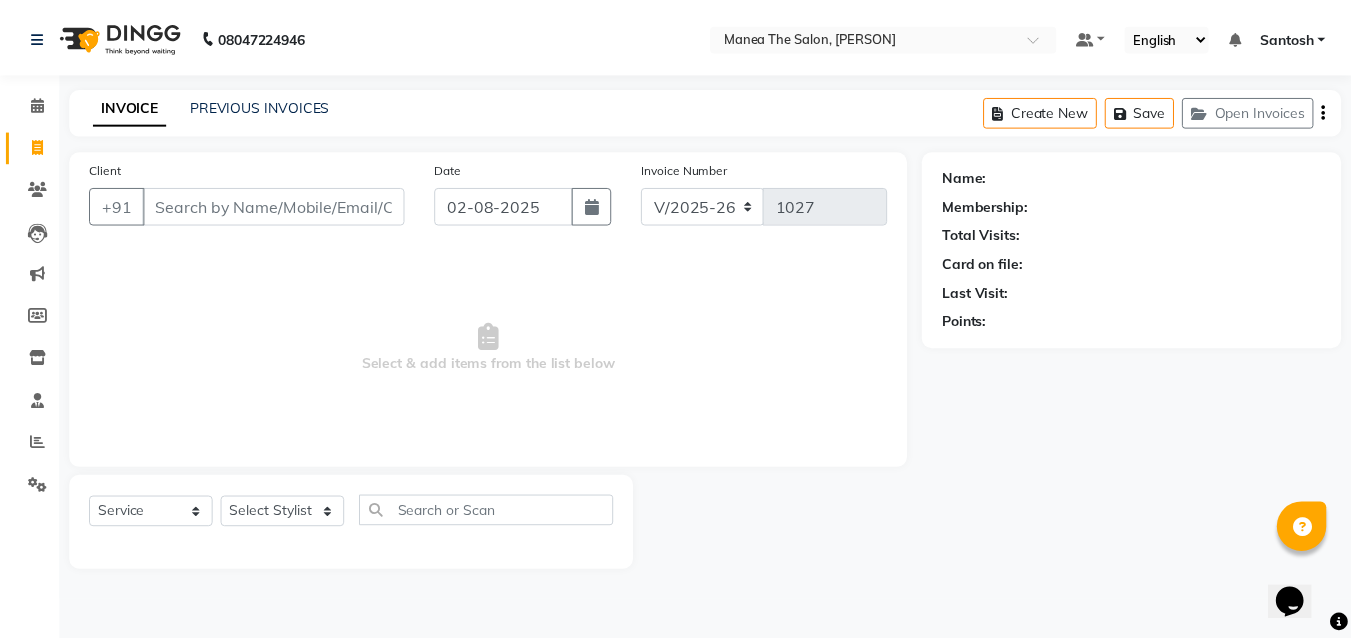 scroll, scrollTop: 0, scrollLeft: 0, axis: both 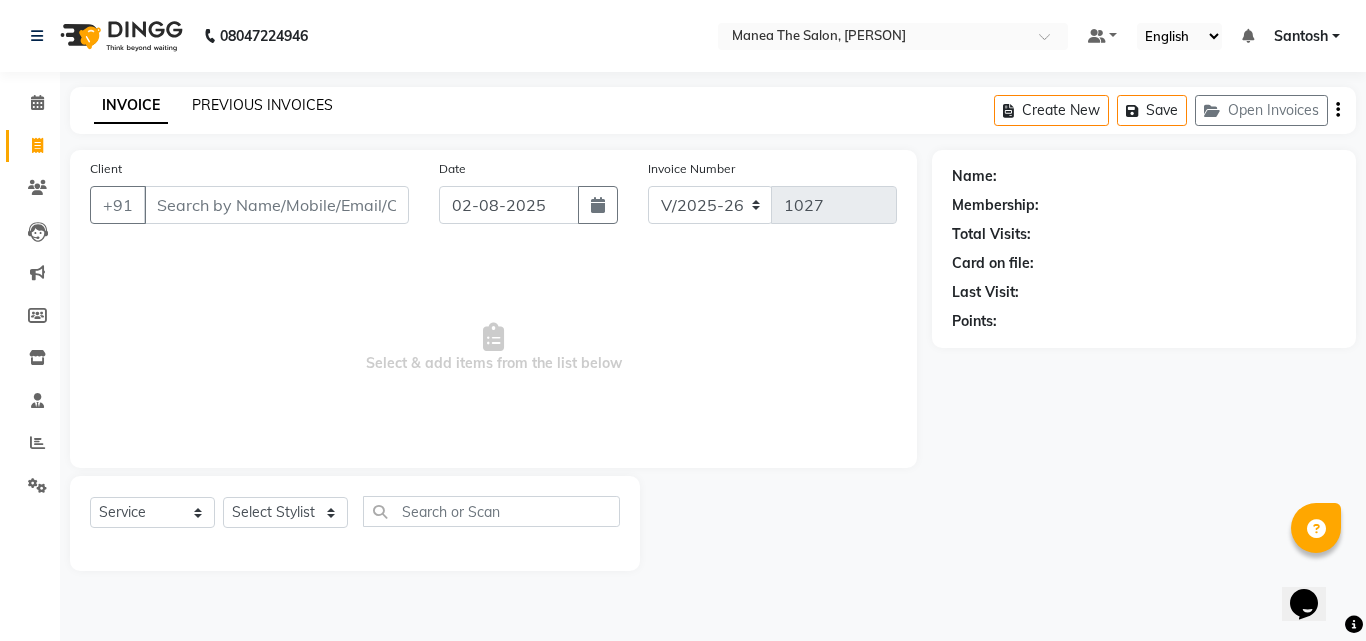 click on "PREVIOUS INVOICES" 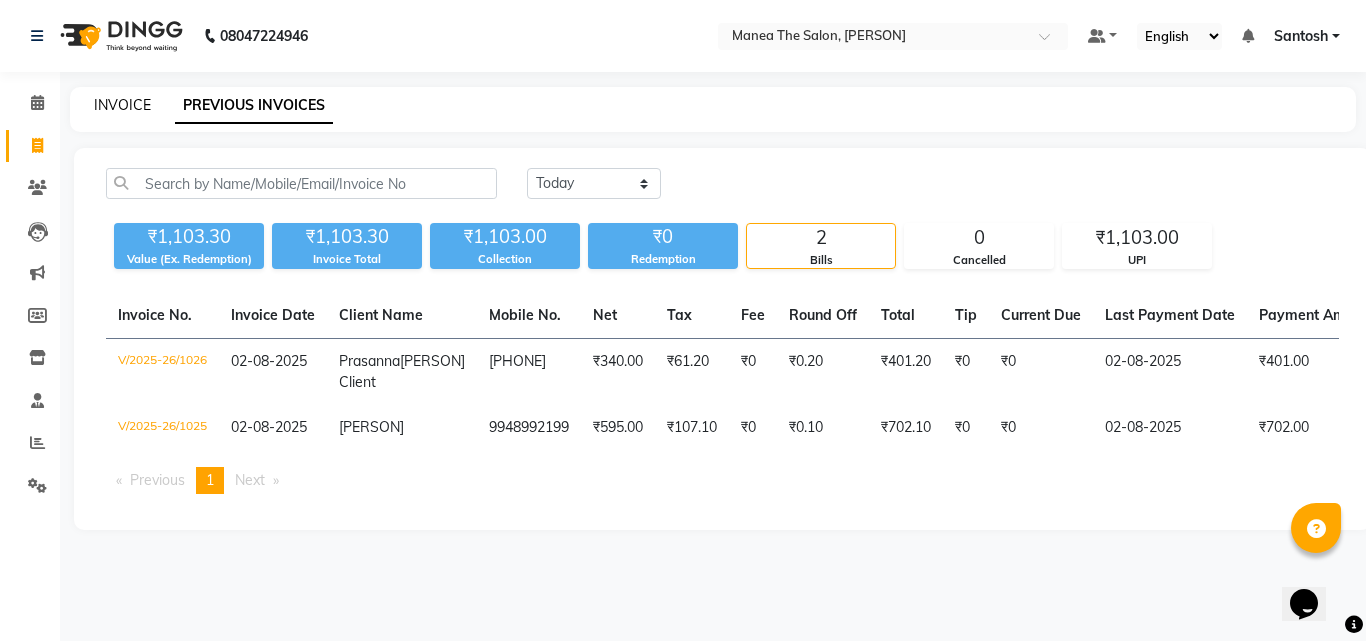 click on "INVOICE" 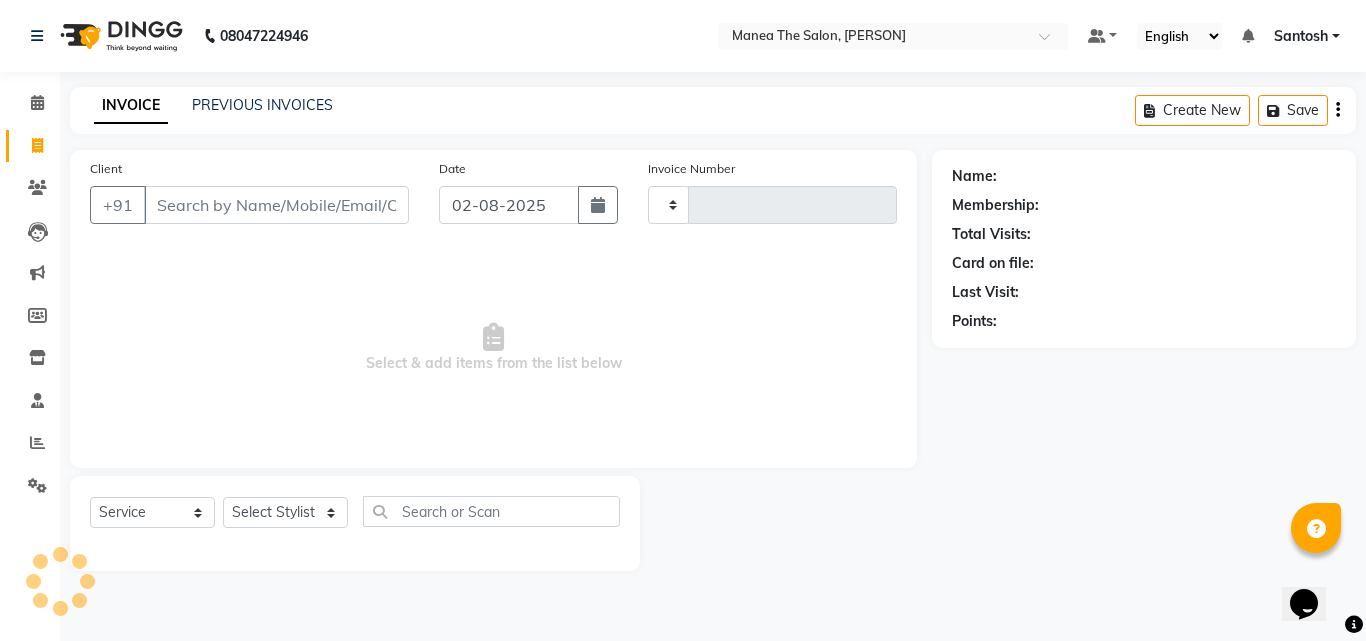 type on "1027" 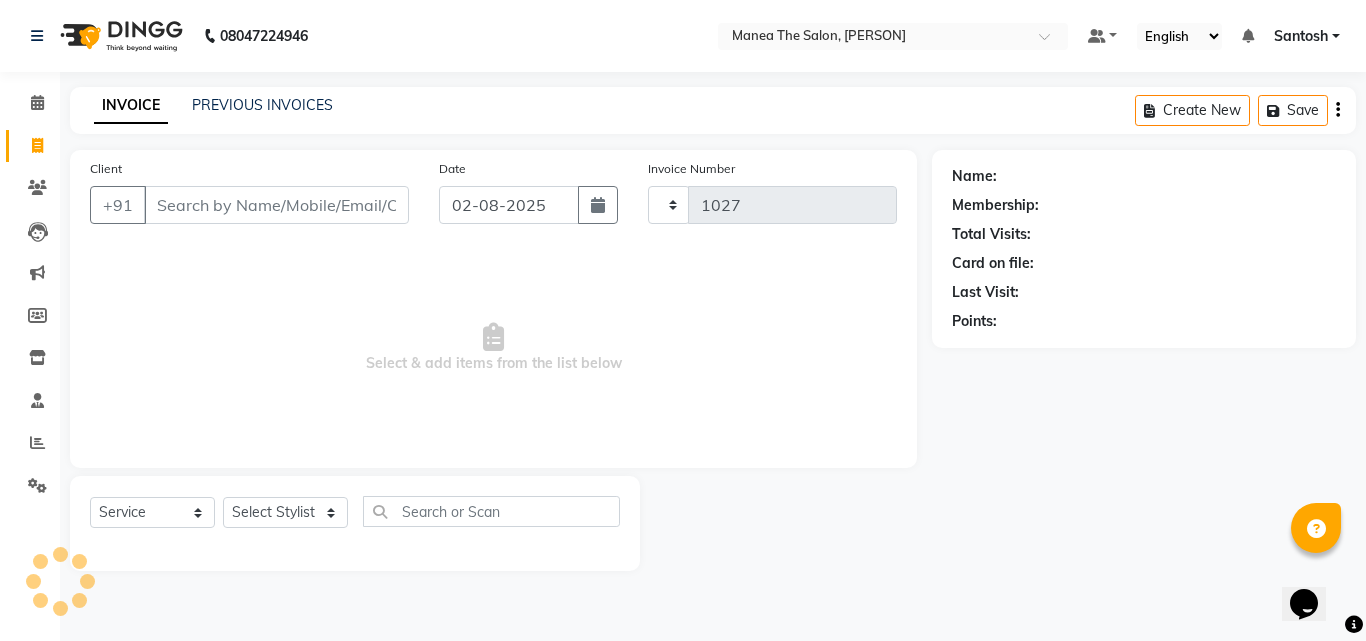 select on "5506" 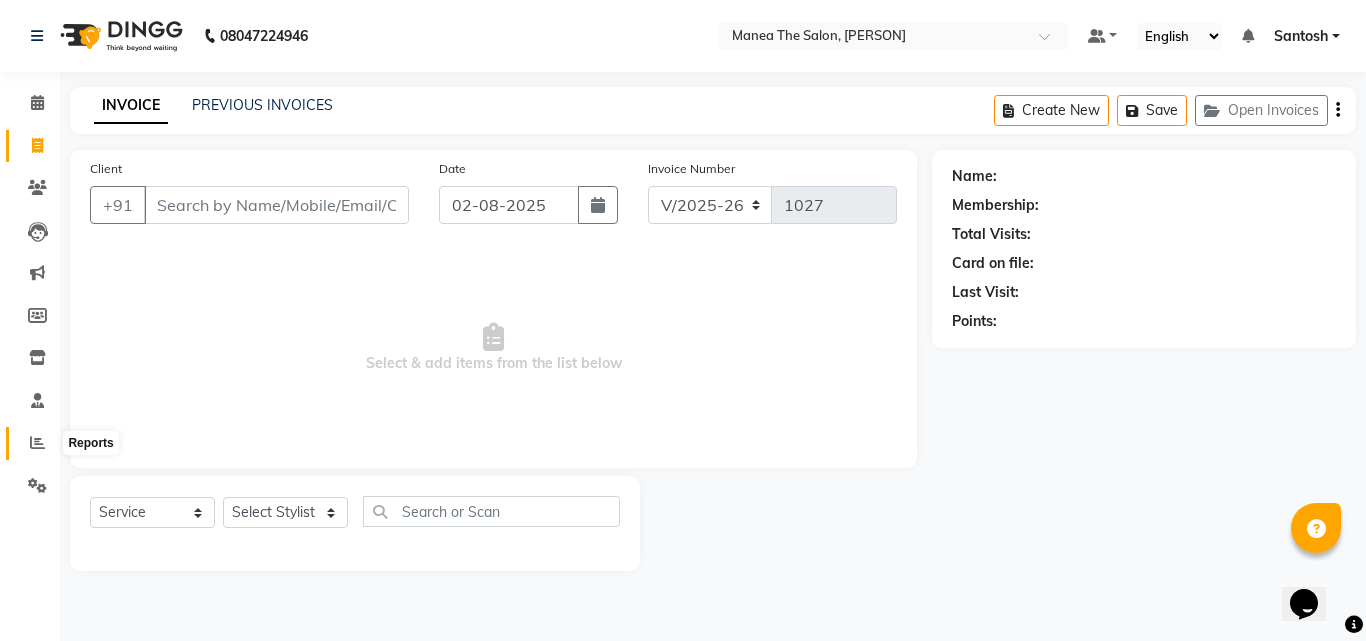 click 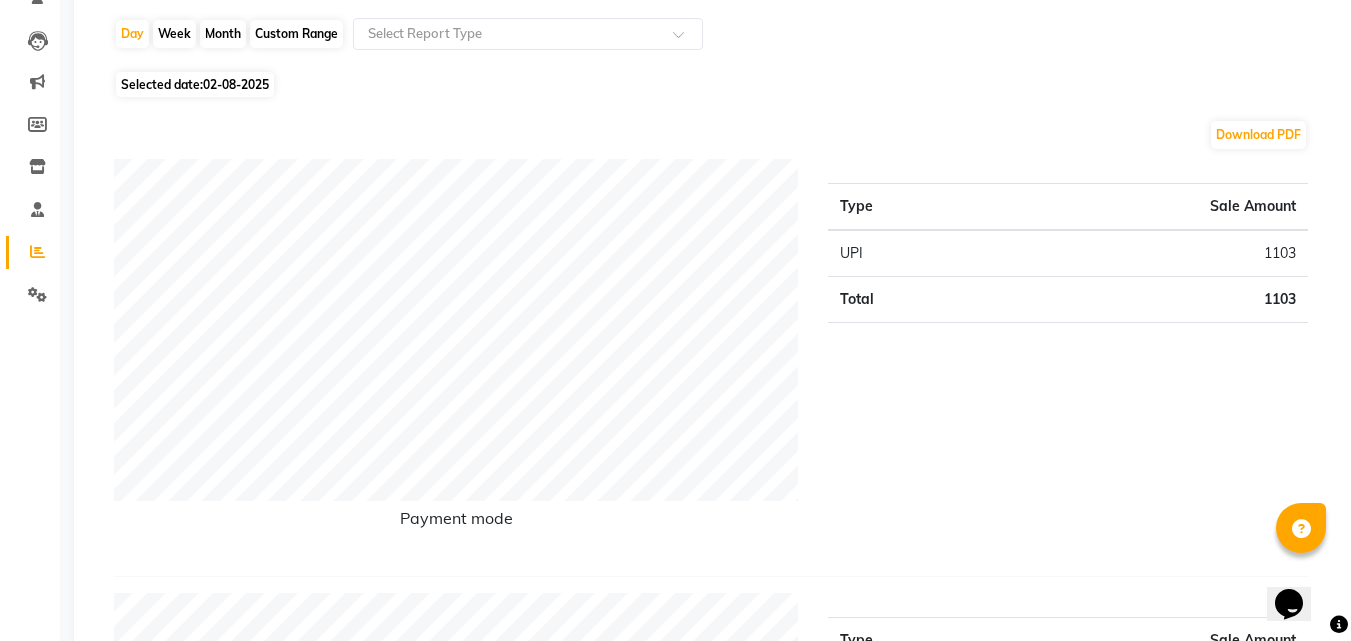 scroll, scrollTop: 100, scrollLeft: 0, axis: vertical 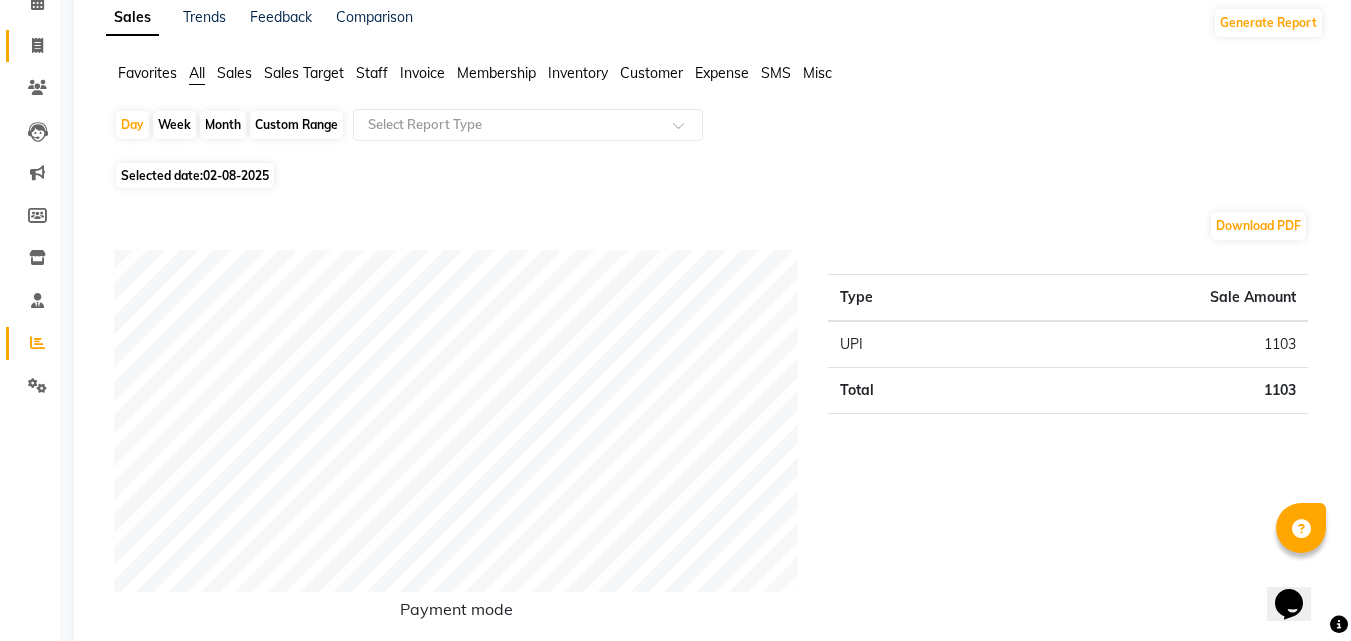 click on "Invoice" 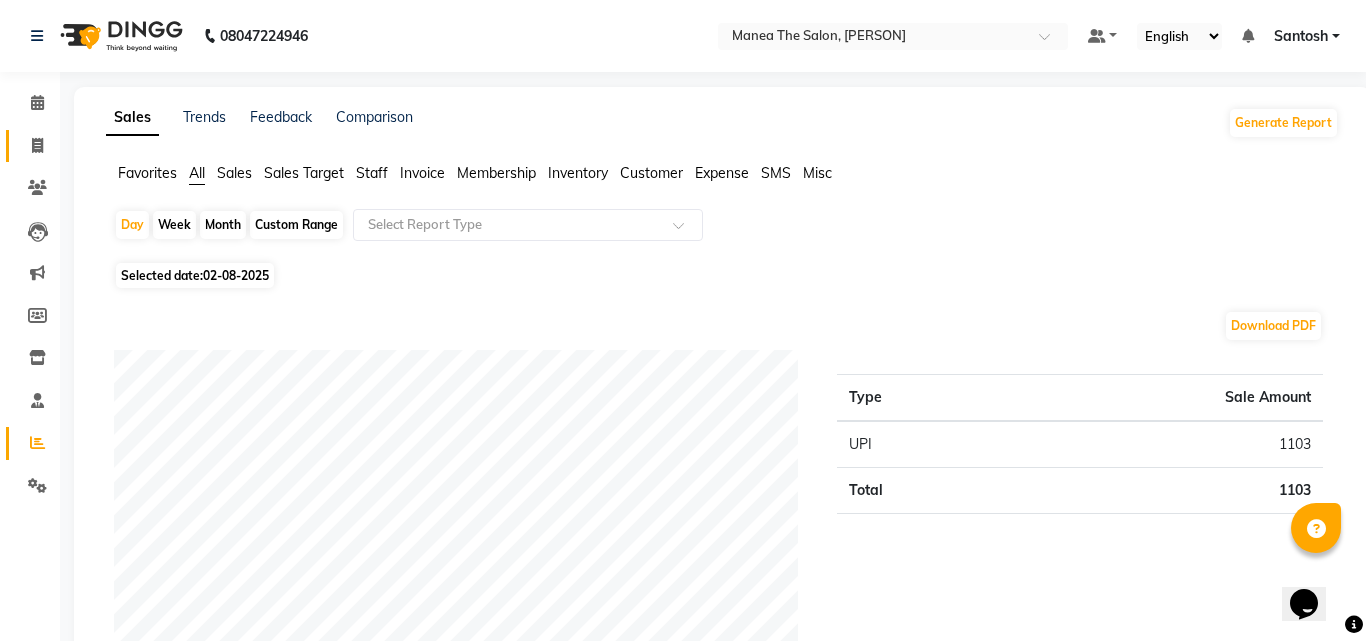 select on "service" 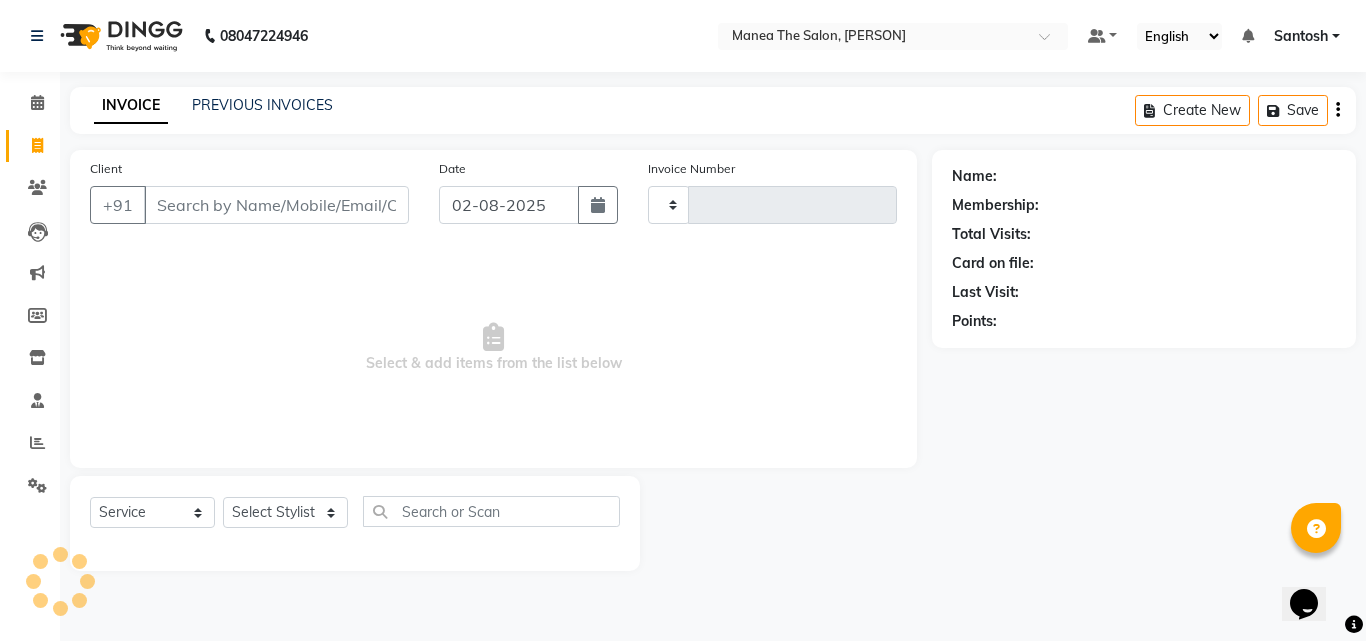 type on "1027" 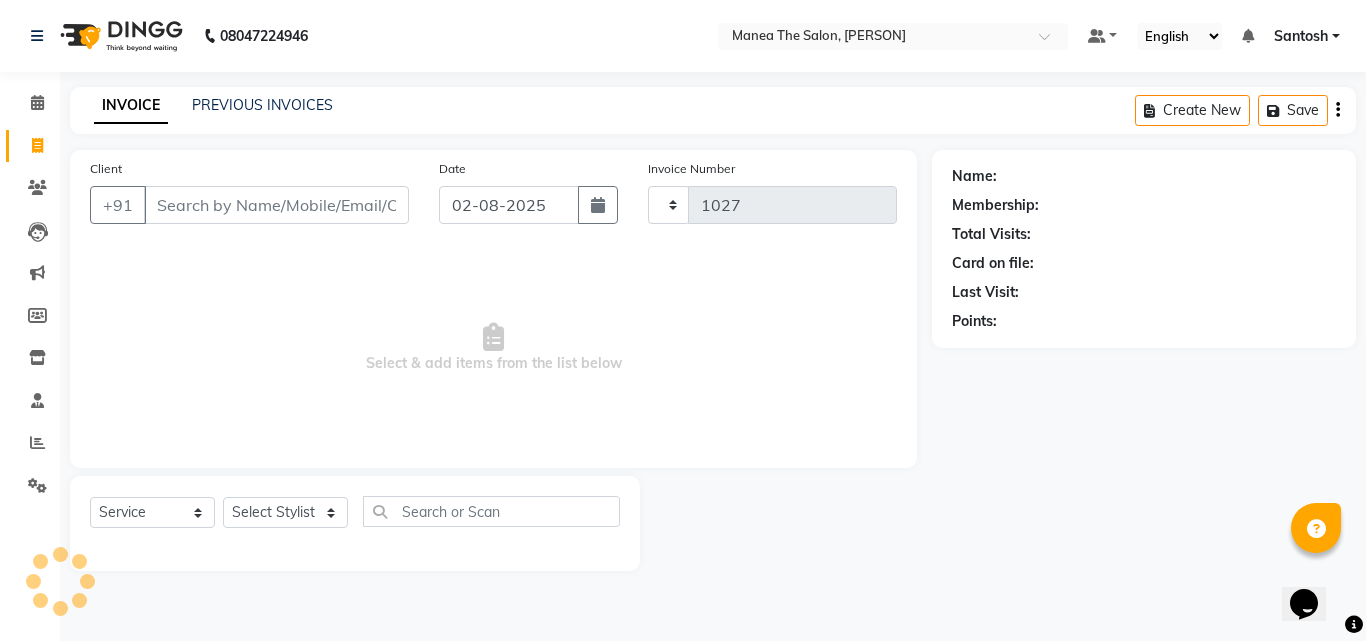 select on "5506" 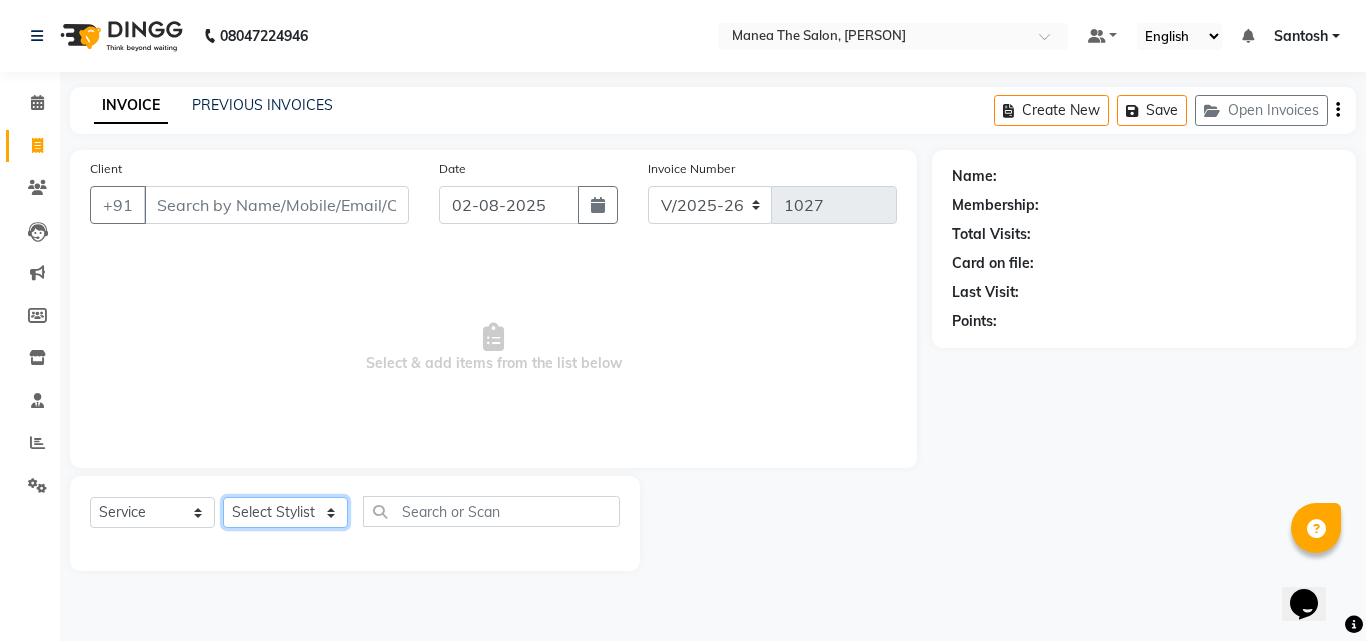 click on "Select Stylist [PERSON] [PERSON] [PERSON] Manager [PERSON] [PERSON] [PERSON] [PERSON] [PERSON] [PERSON] [PERSON] [PERSON]" 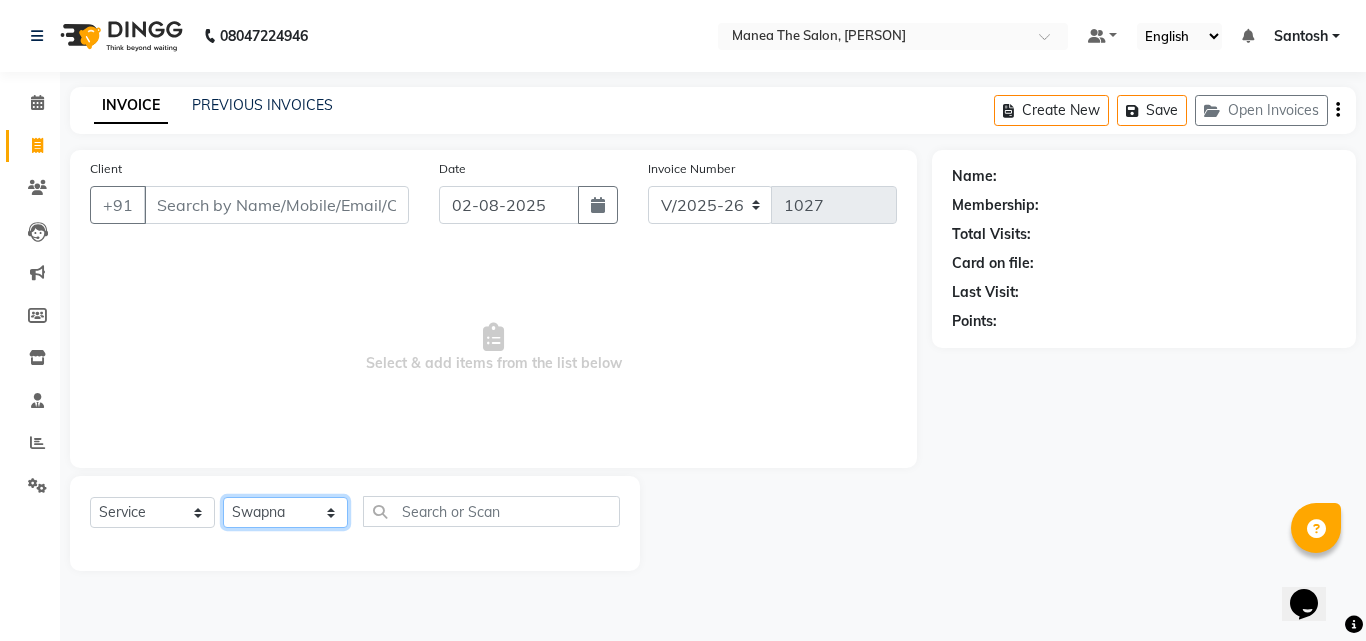 click on "Select Stylist [PERSON] [PERSON] [PERSON] Manager [PERSON] [PERSON] [PERSON] [PERSON] [PERSON] [PERSON] [PERSON] [PERSON]" 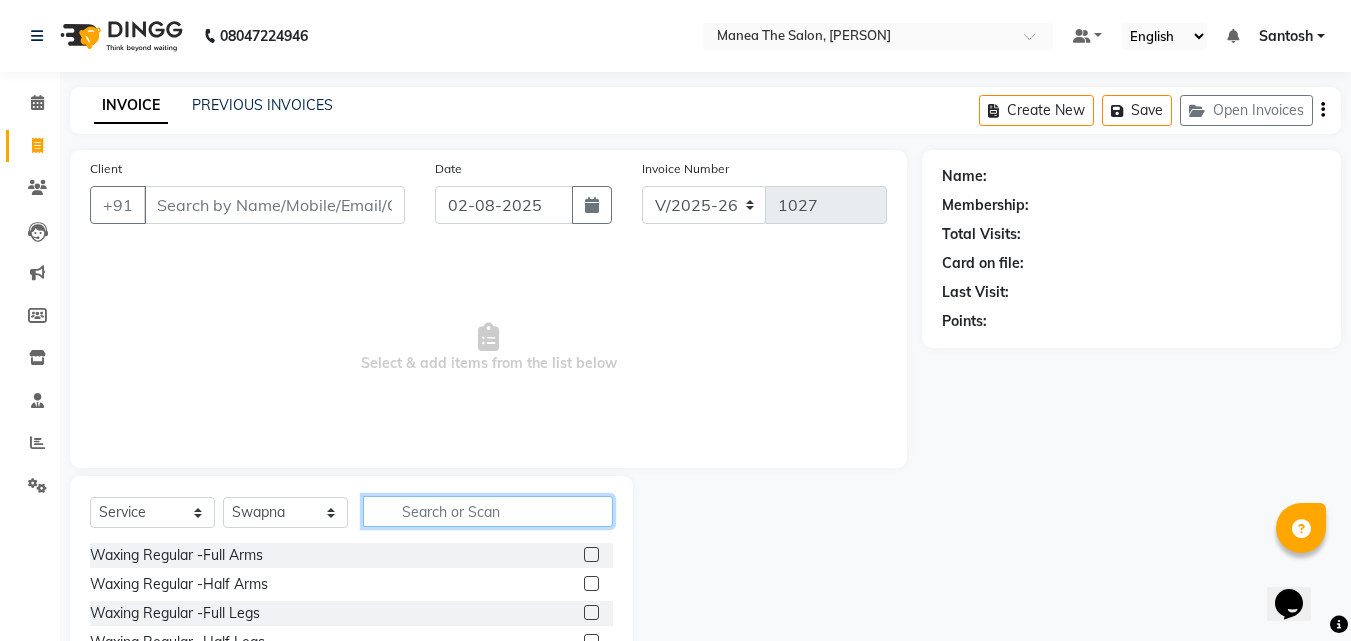 click 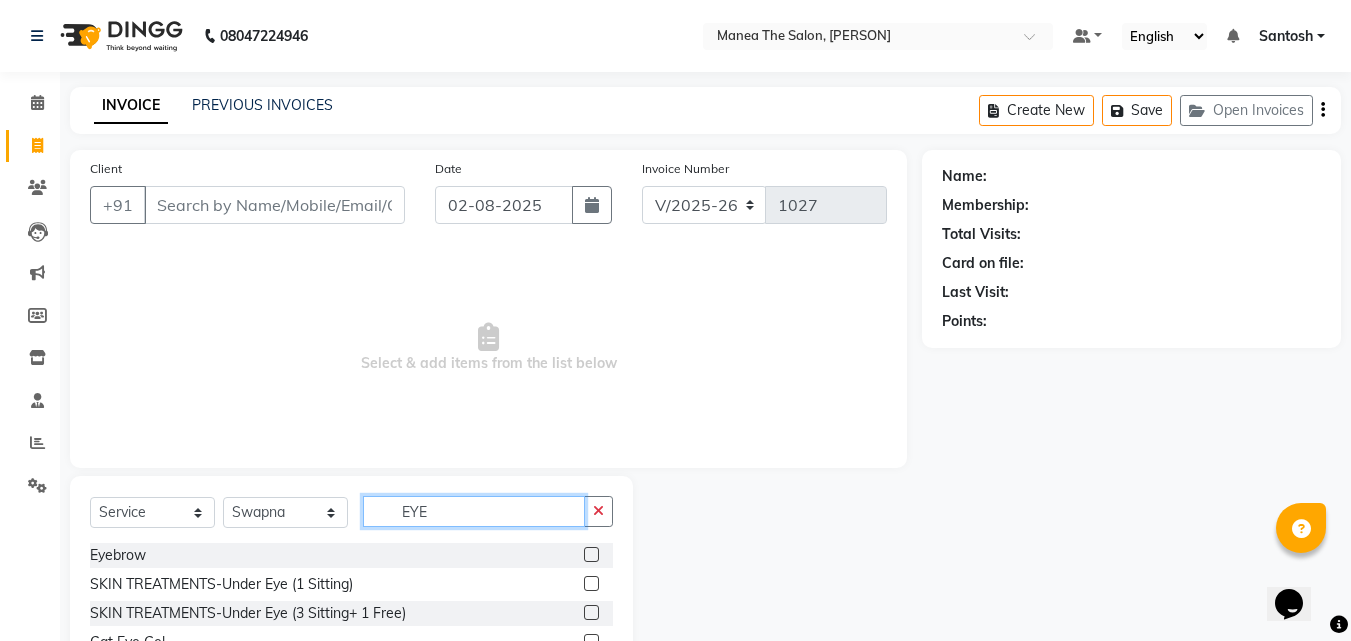 type on "EYE" 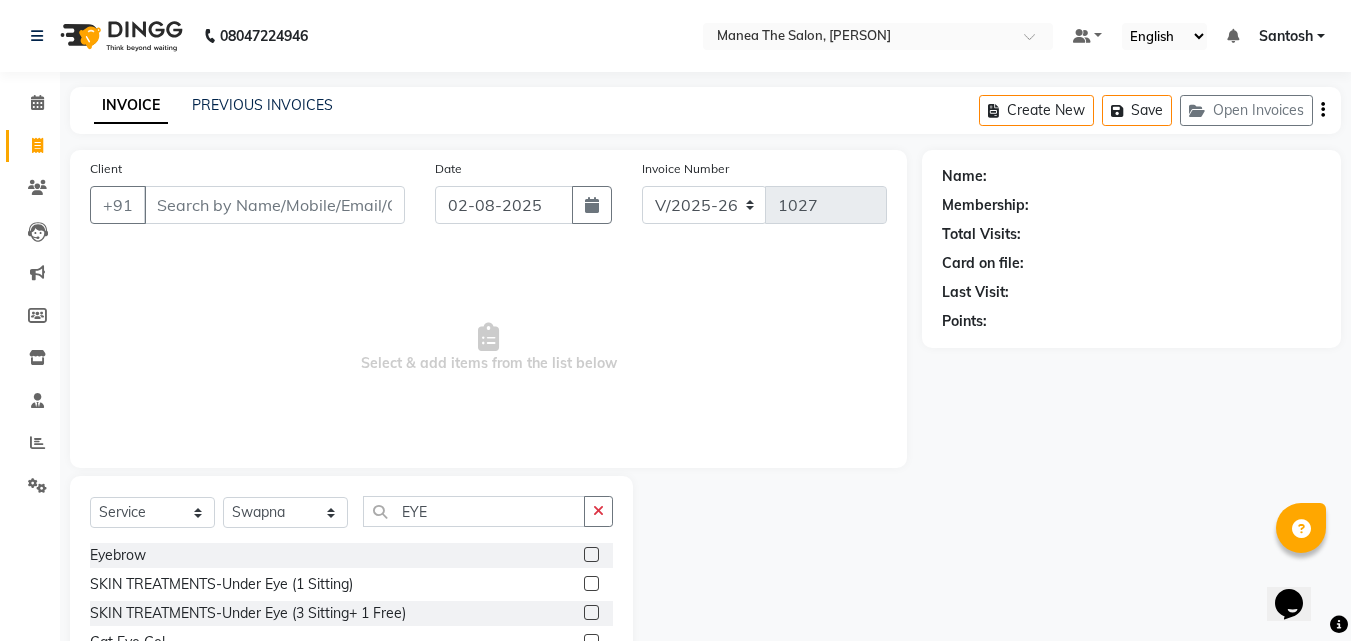 click 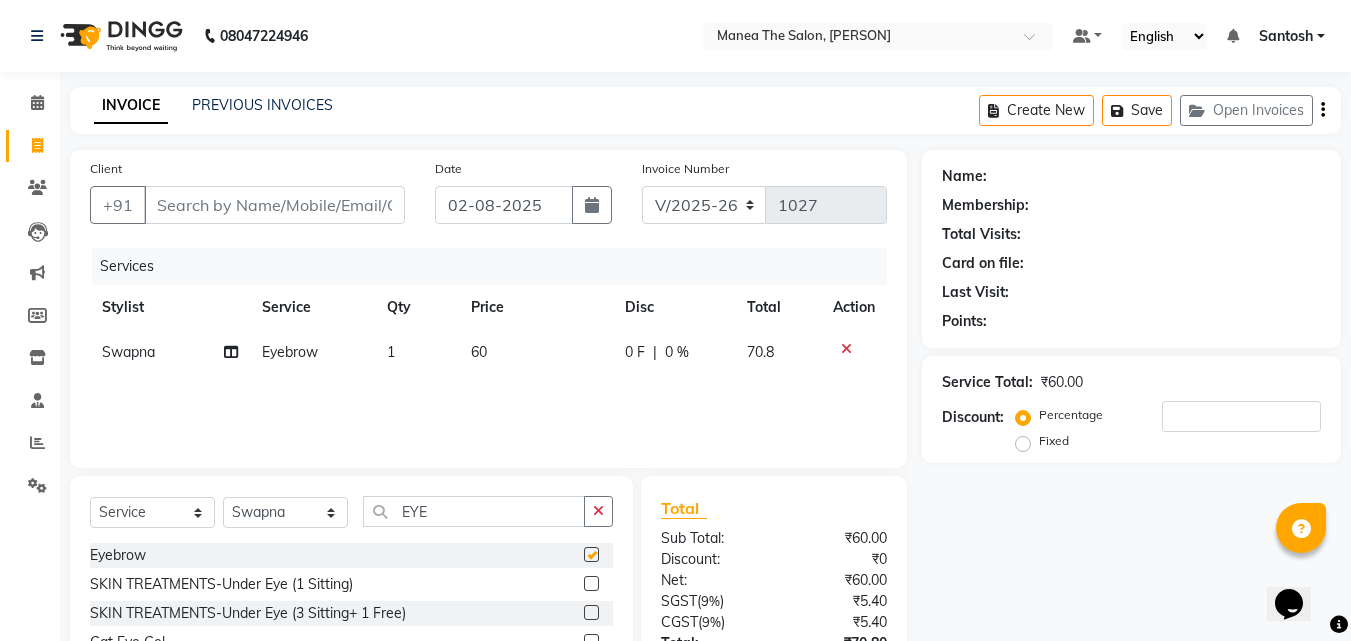 checkbox on "false" 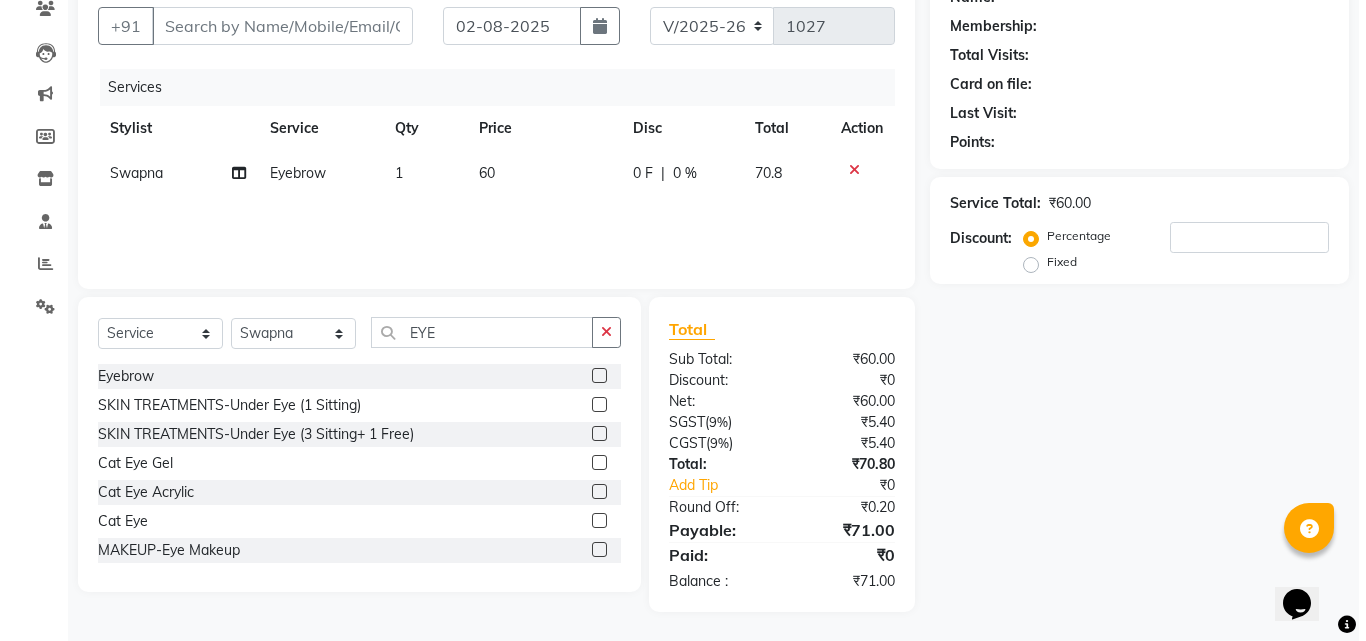 scroll, scrollTop: 180, scrollLeft: 0, axis: vertical 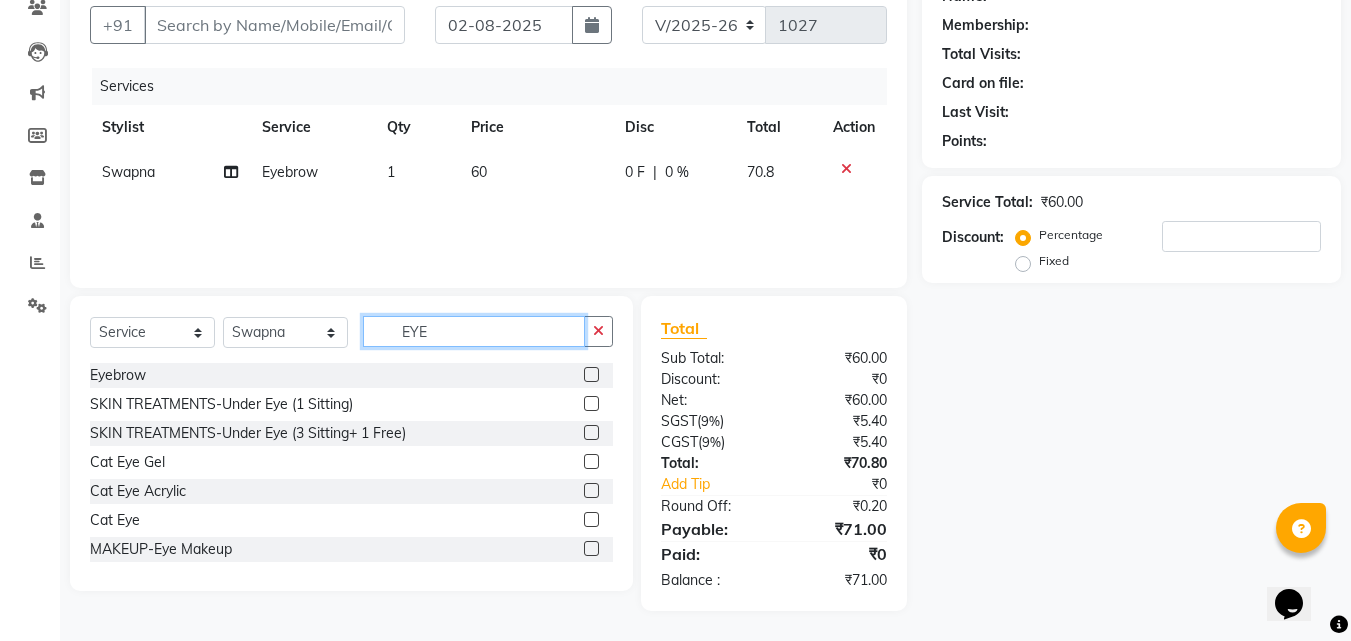 click on "EYE" 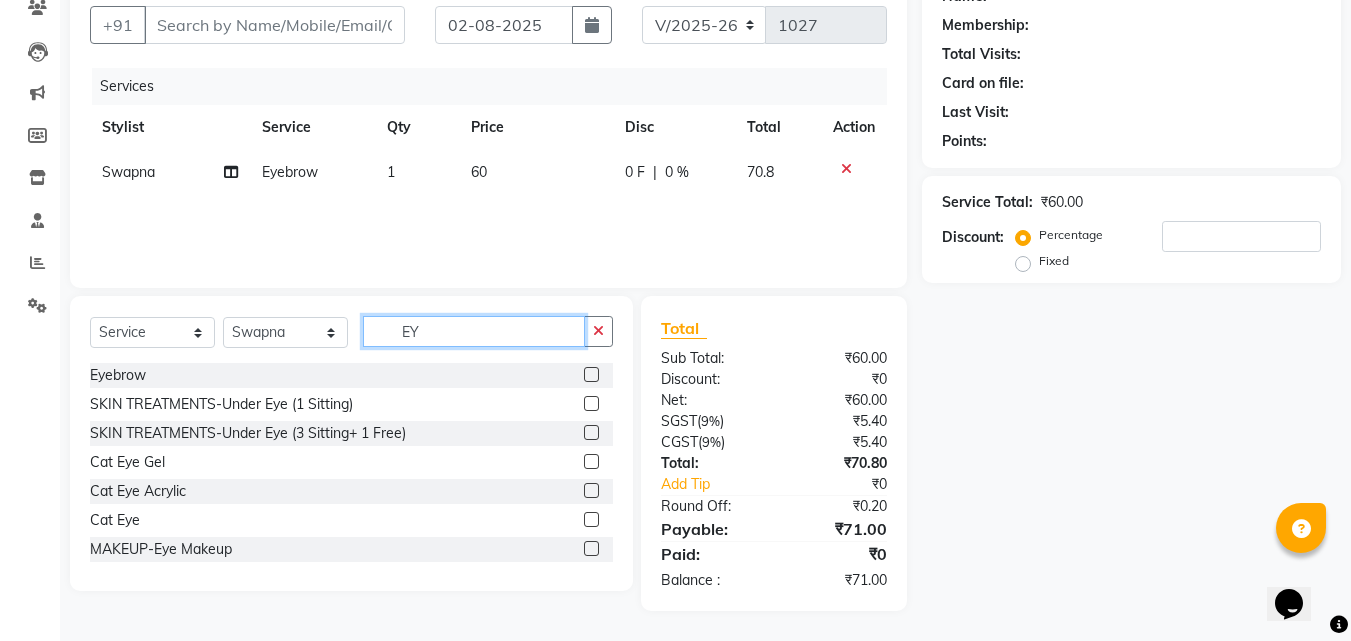 type on "E" 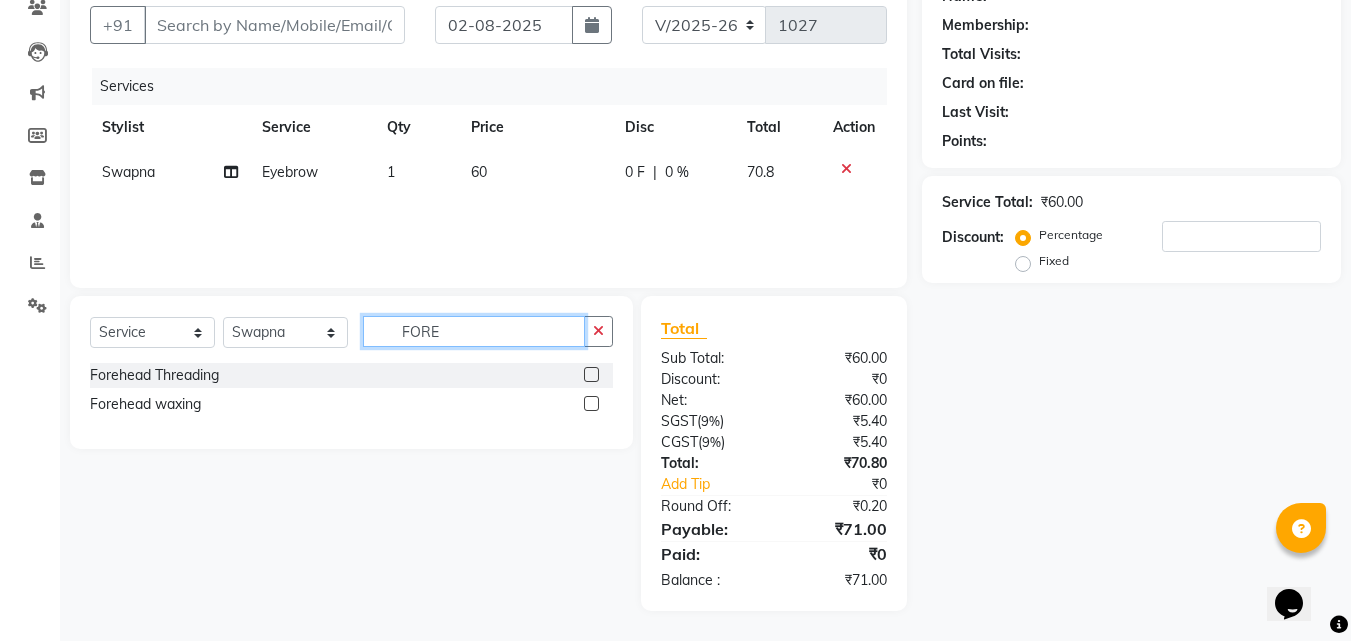 type on "FORE" 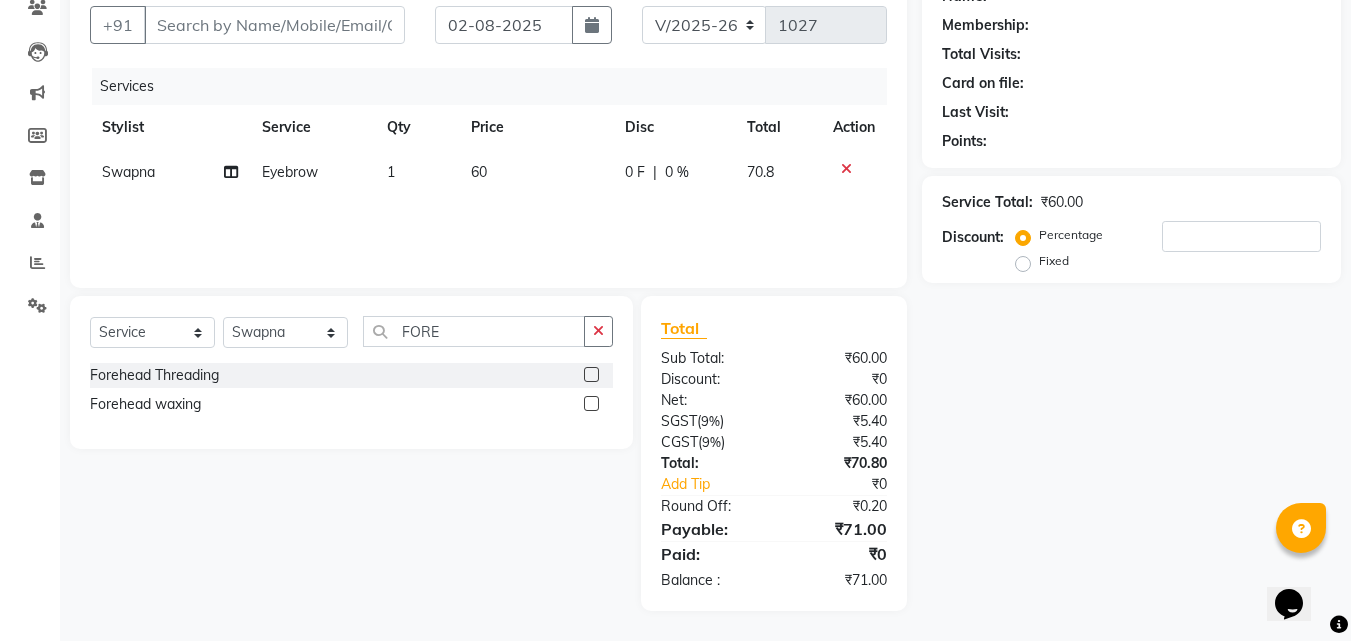 click 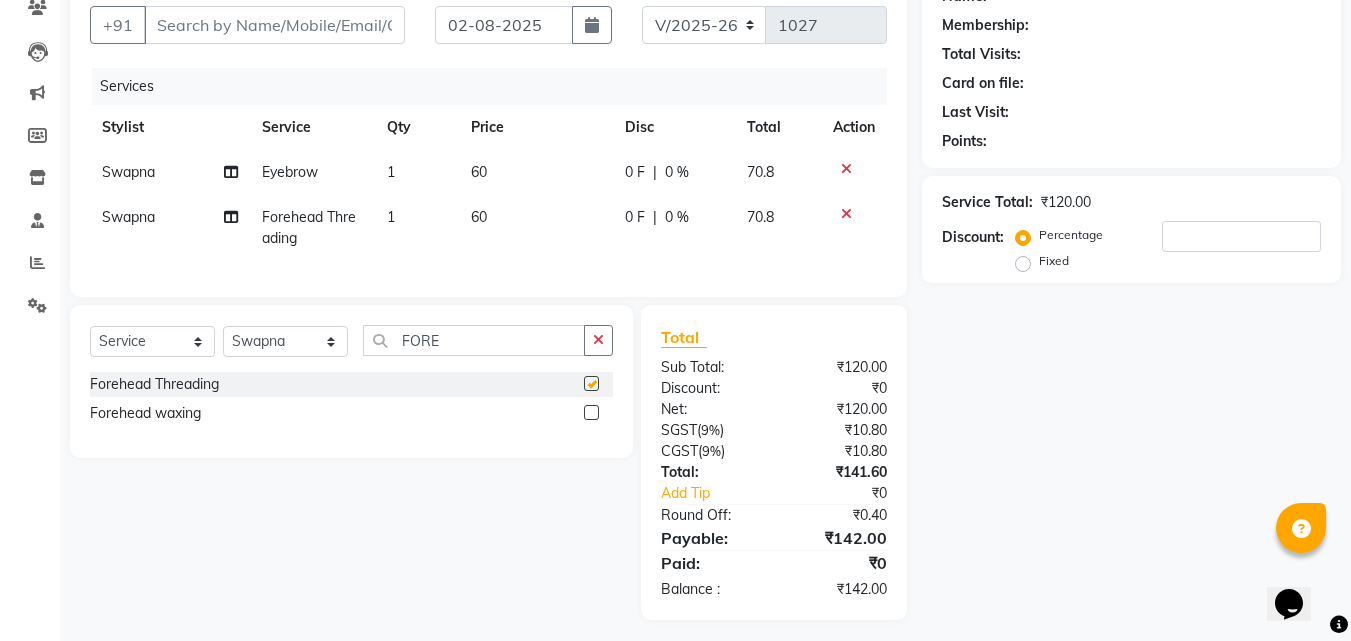 checkbox on "false" 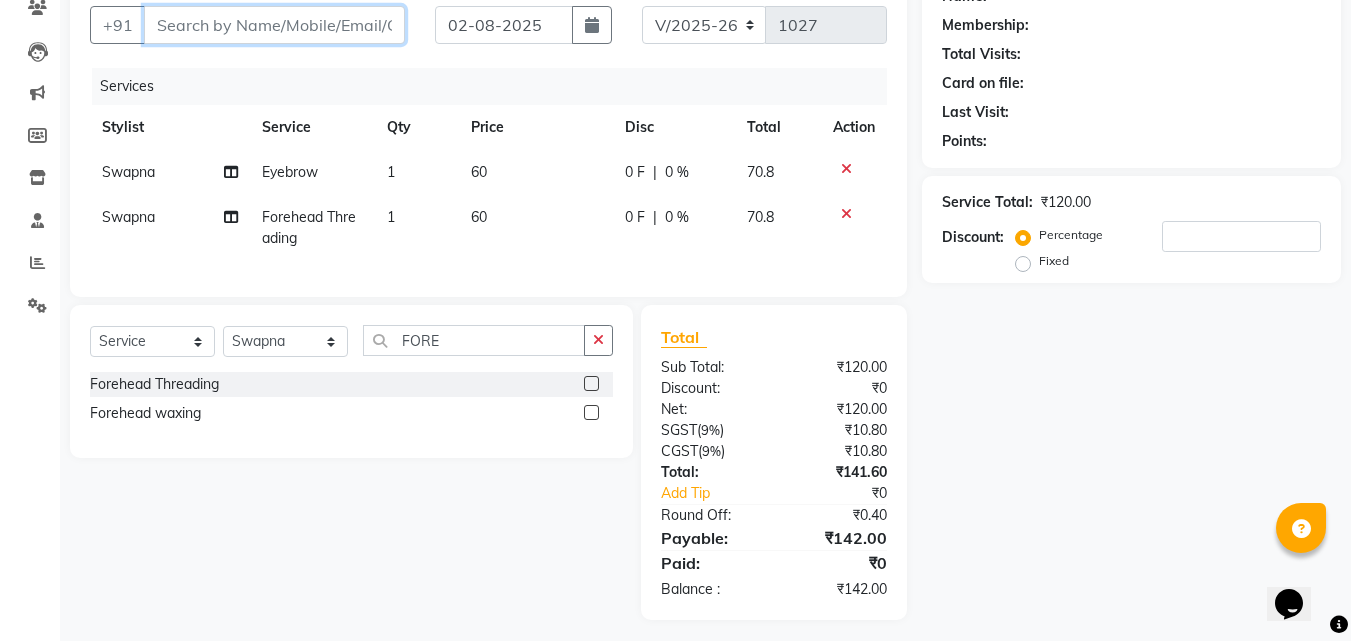 click on "Client" at bounding box center [274, 25] 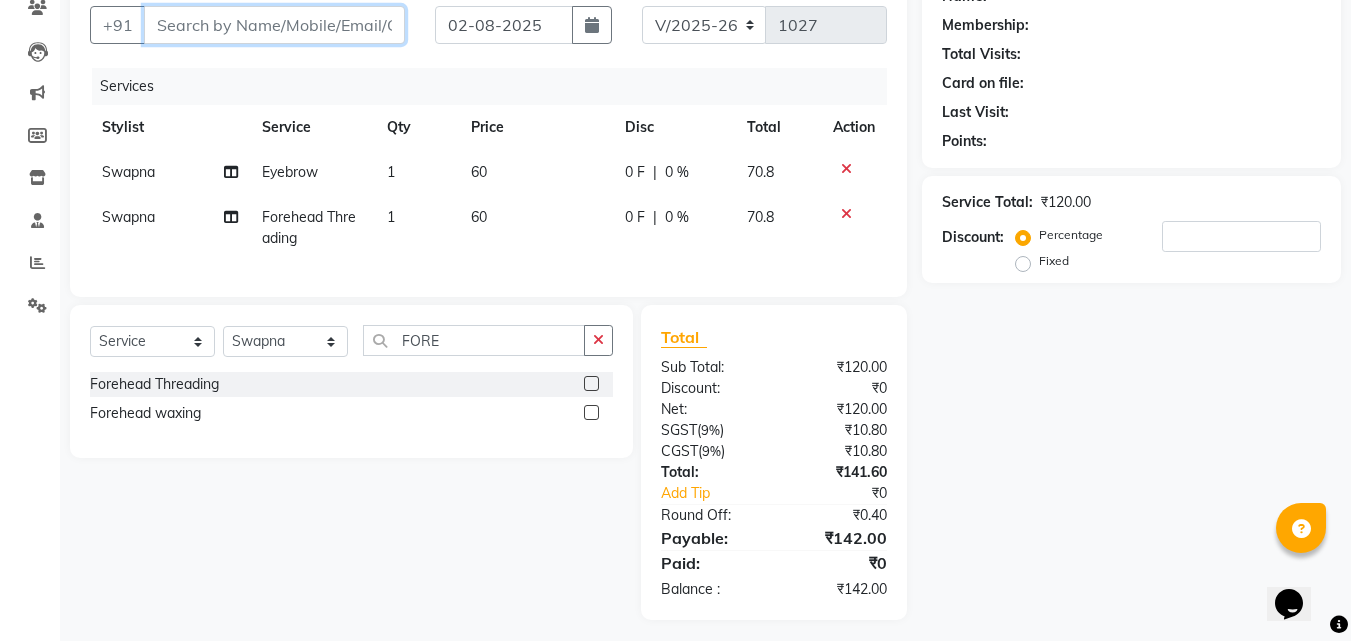 click on "Client" at bounding box center [274, 25] 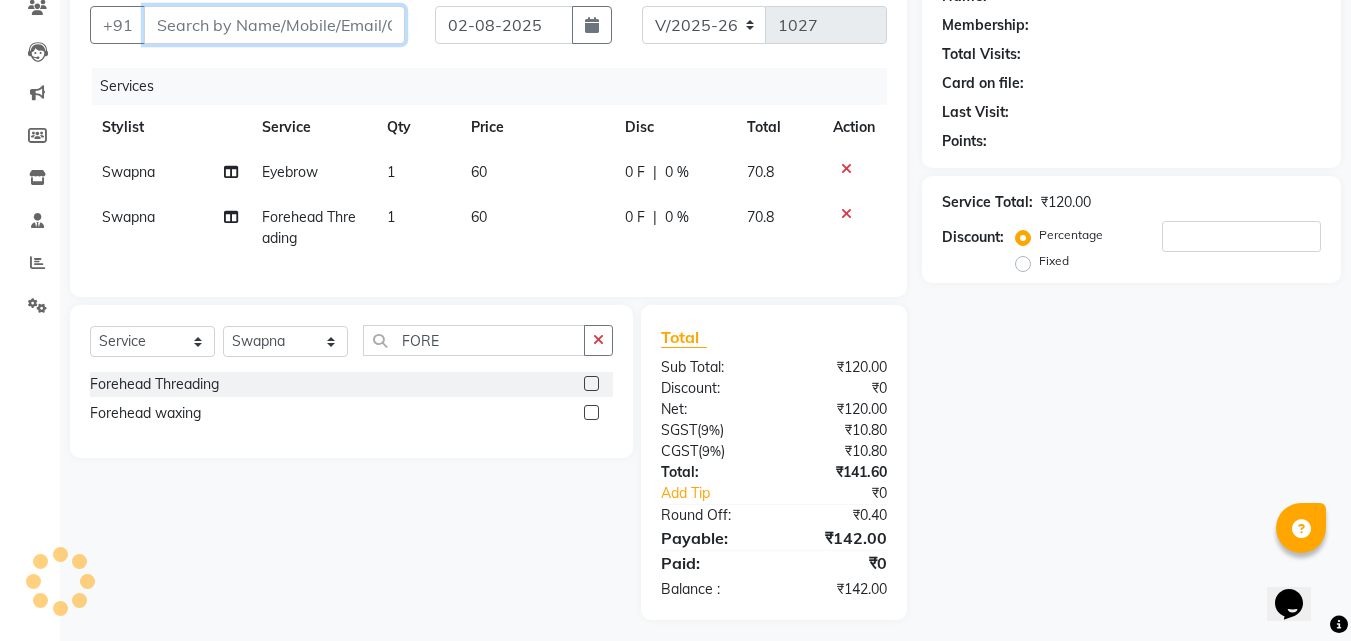 type on "7" 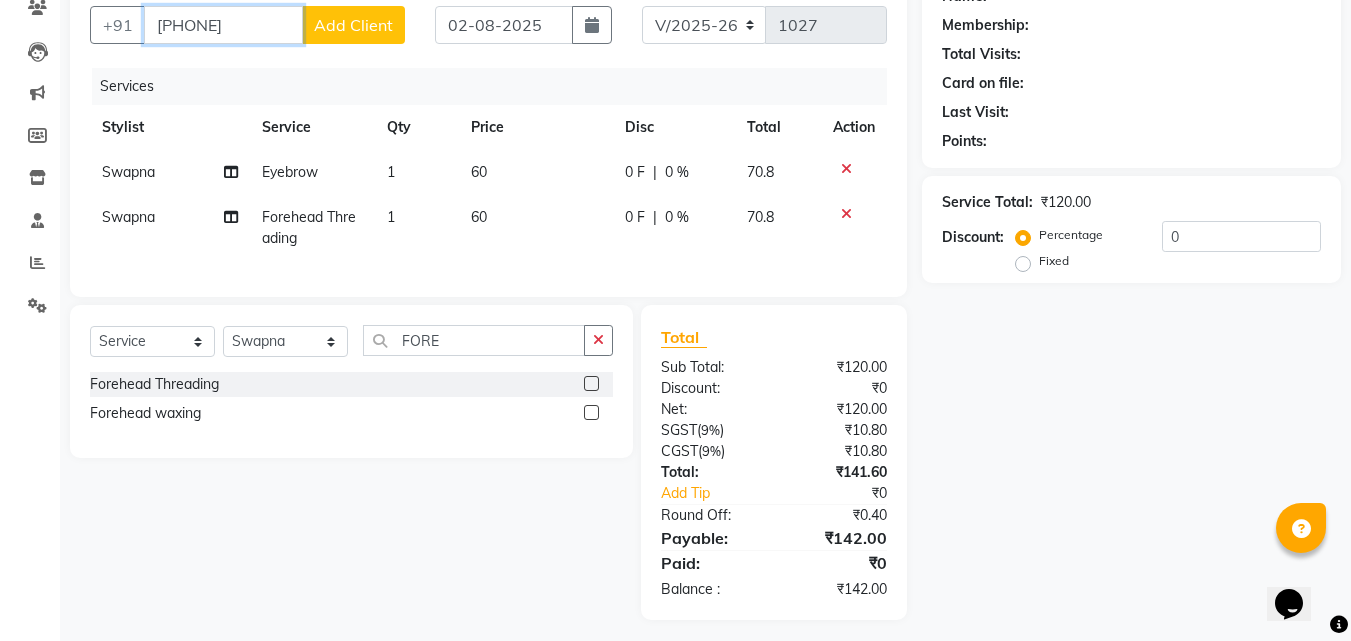 type on "[PHONE]" 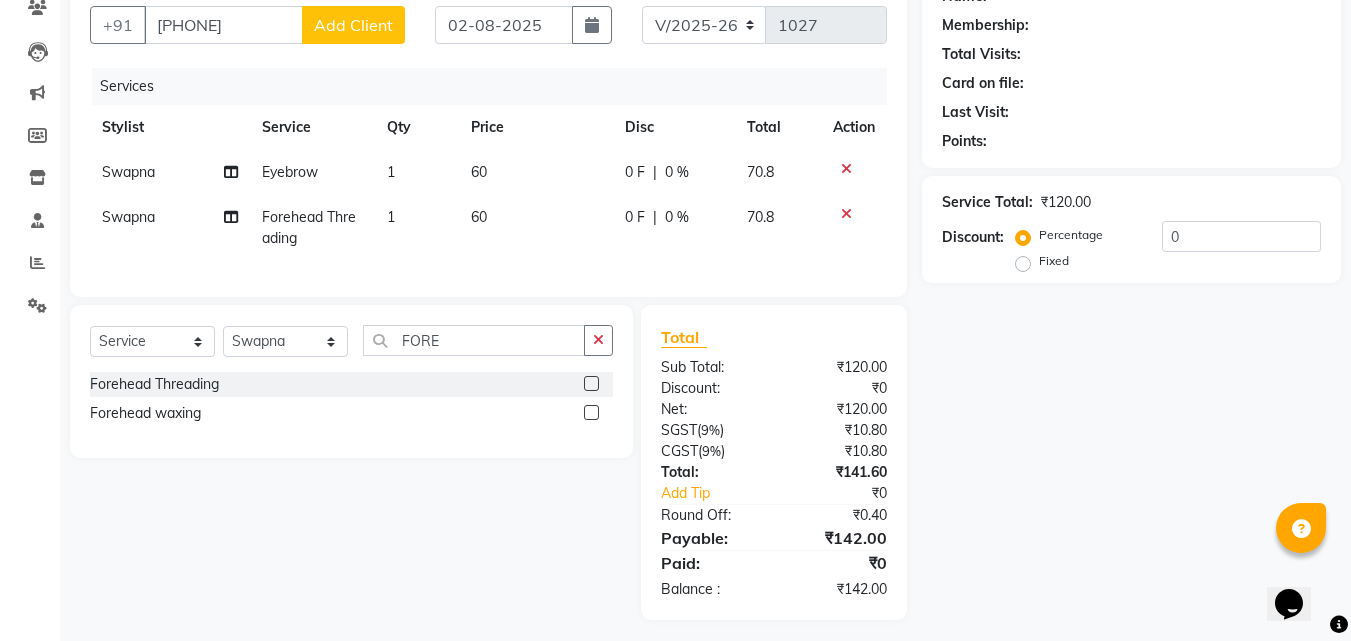 click on "Add Client" 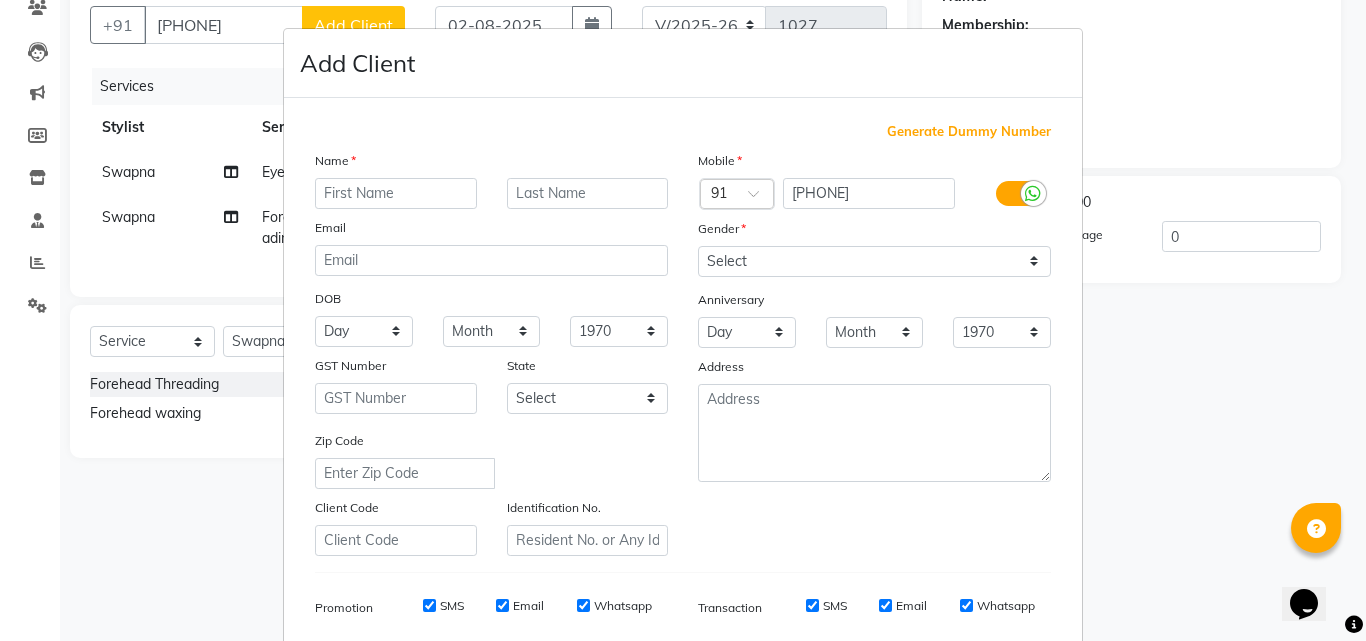 click at bounding box center [396, 193] 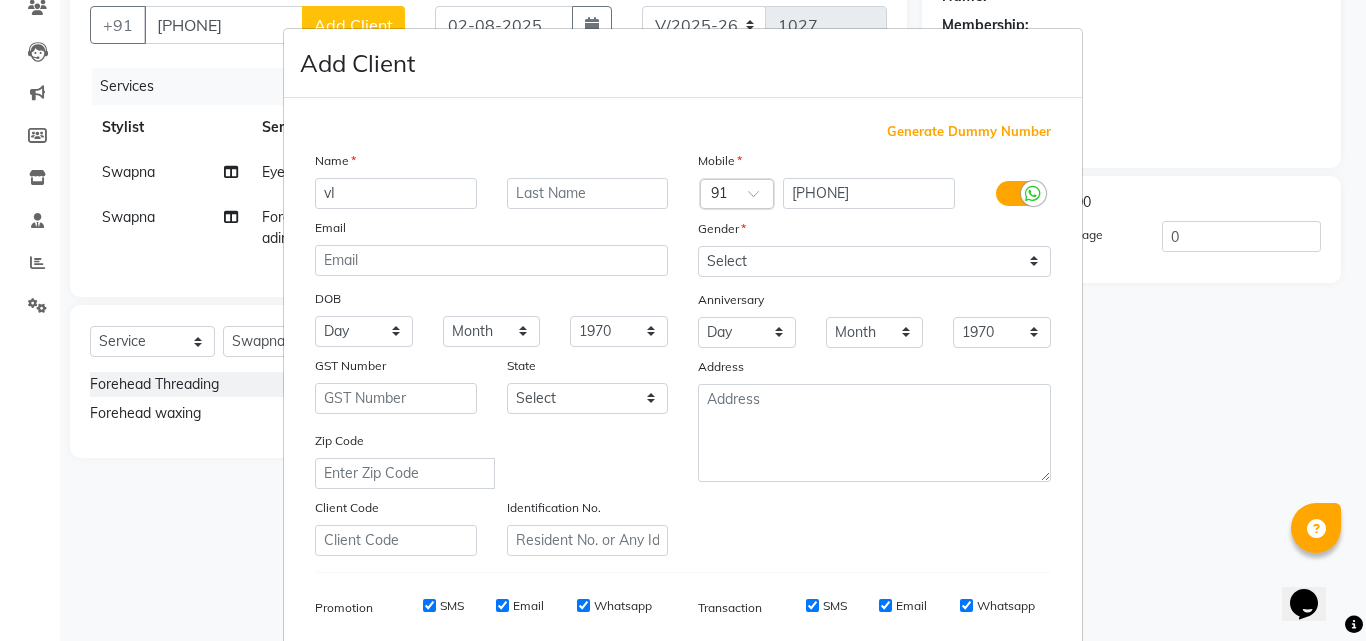 type on "v" 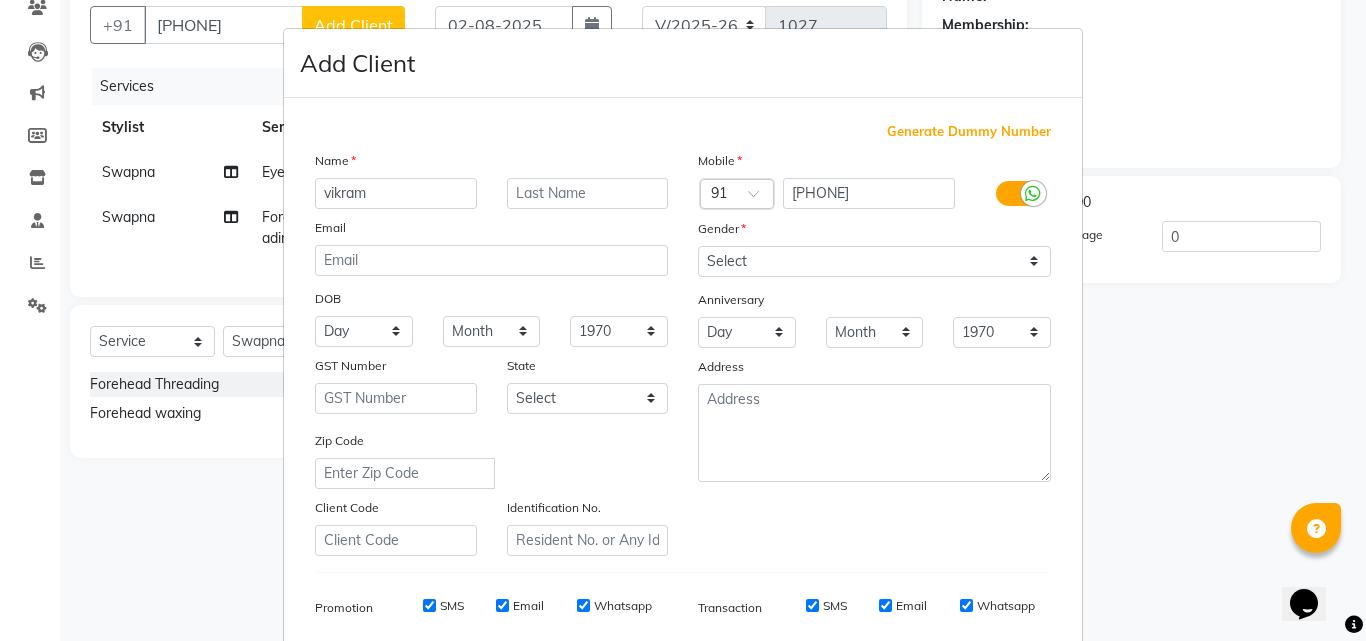type on "vikram" 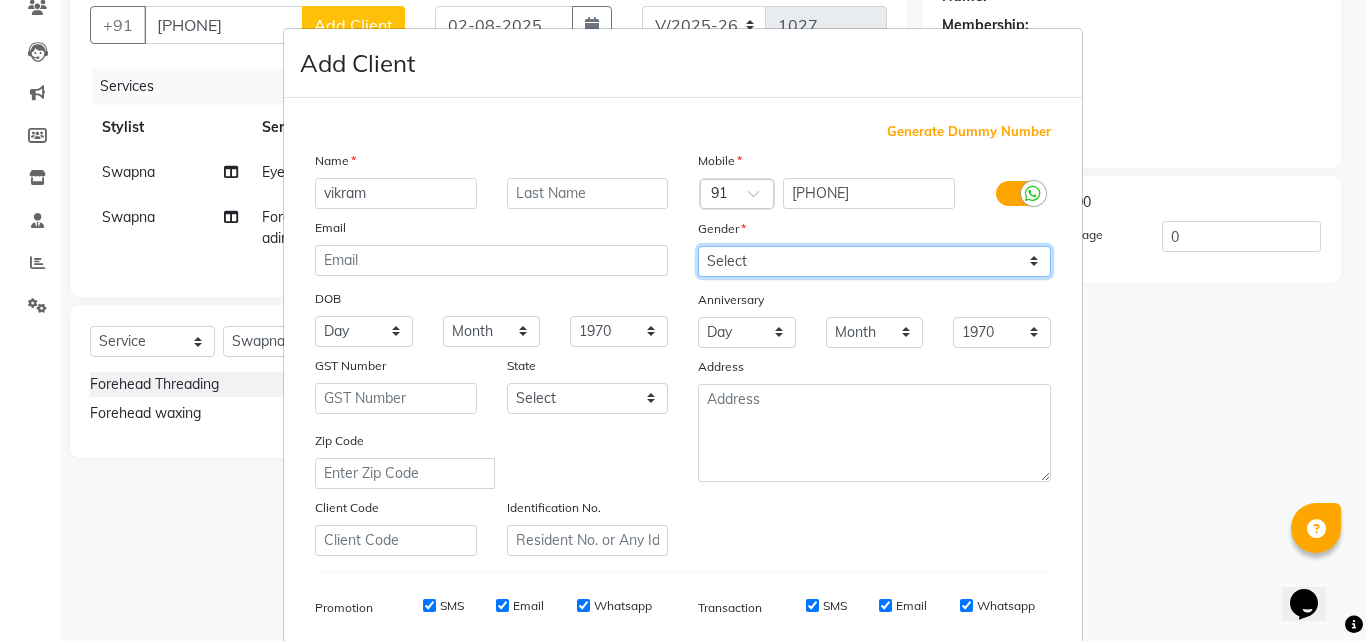 click on "Select Male Female Other Prefer Not To Say" at bounding box center (874, 261) 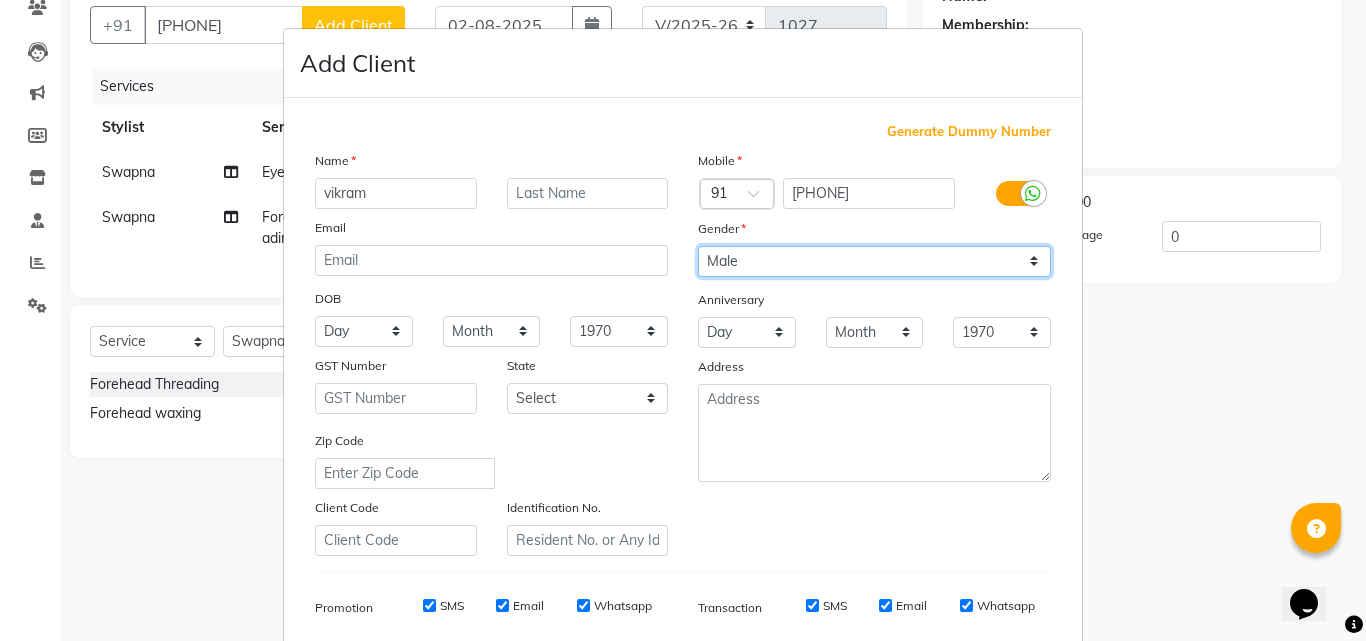 click on "Select Male Female Other Prefer Not To Say" at bounding box center (874, 261) 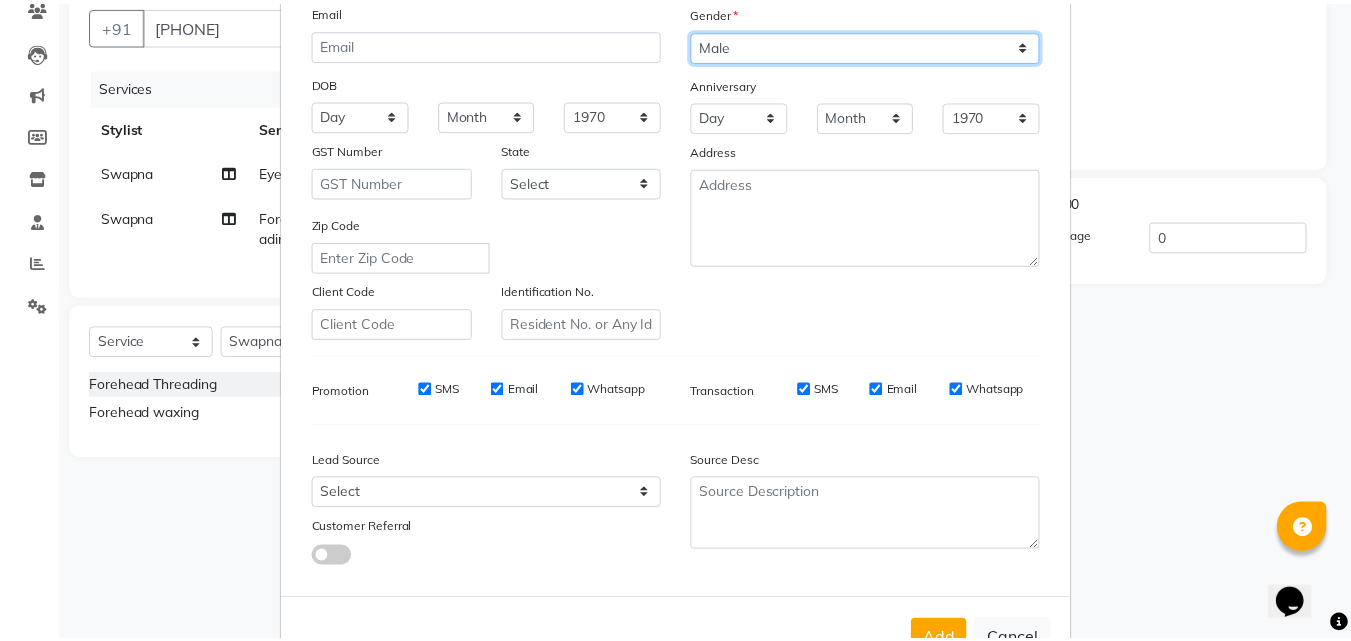 scroll, scrollTop: 282, scrollLeft: 0, axis: vertical 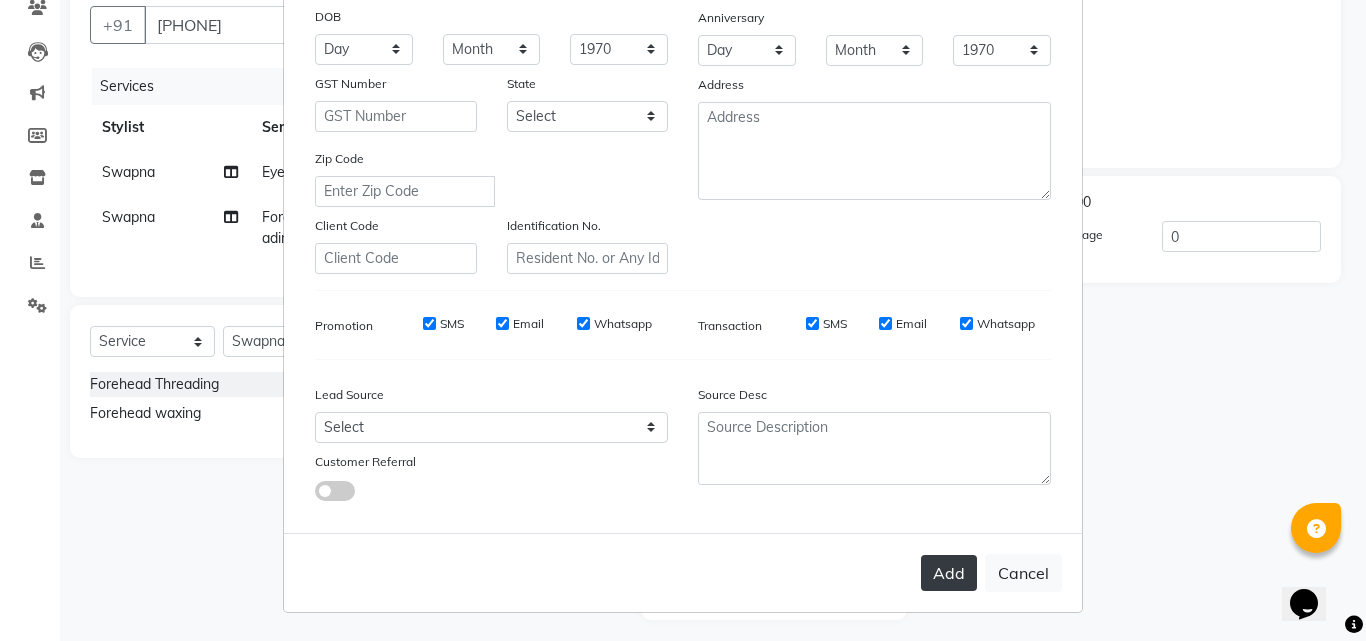 click on "Add" at bounding box center [949, 573] 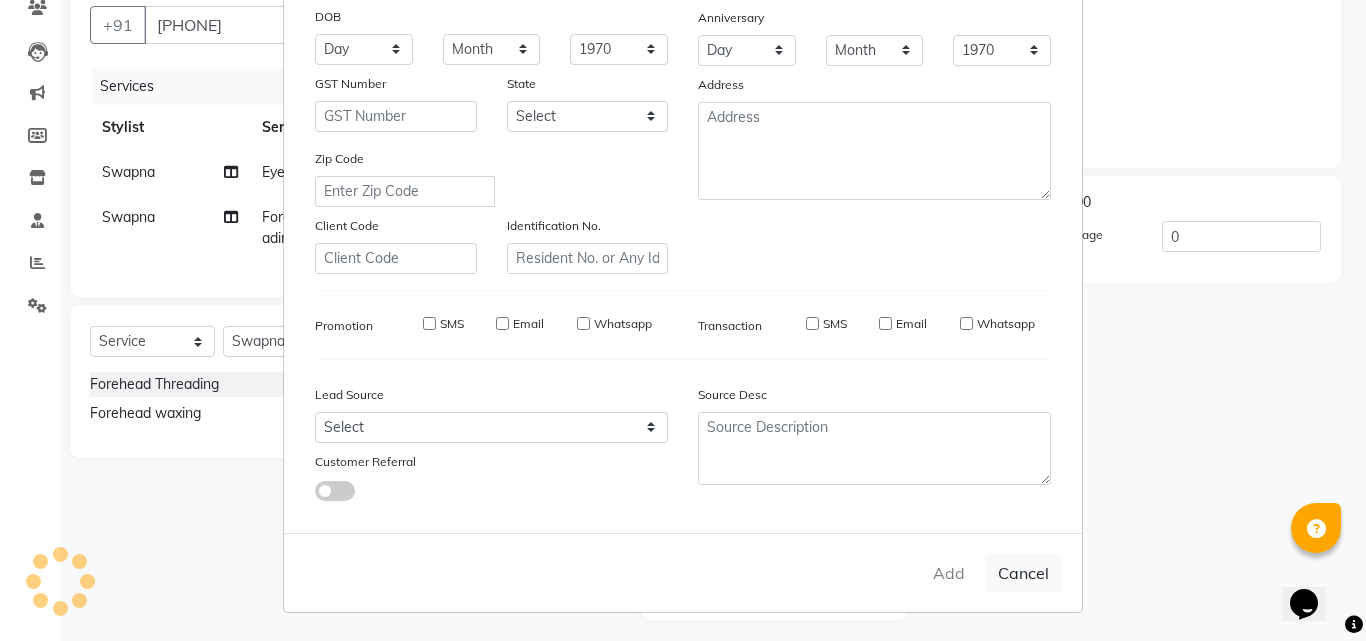 type 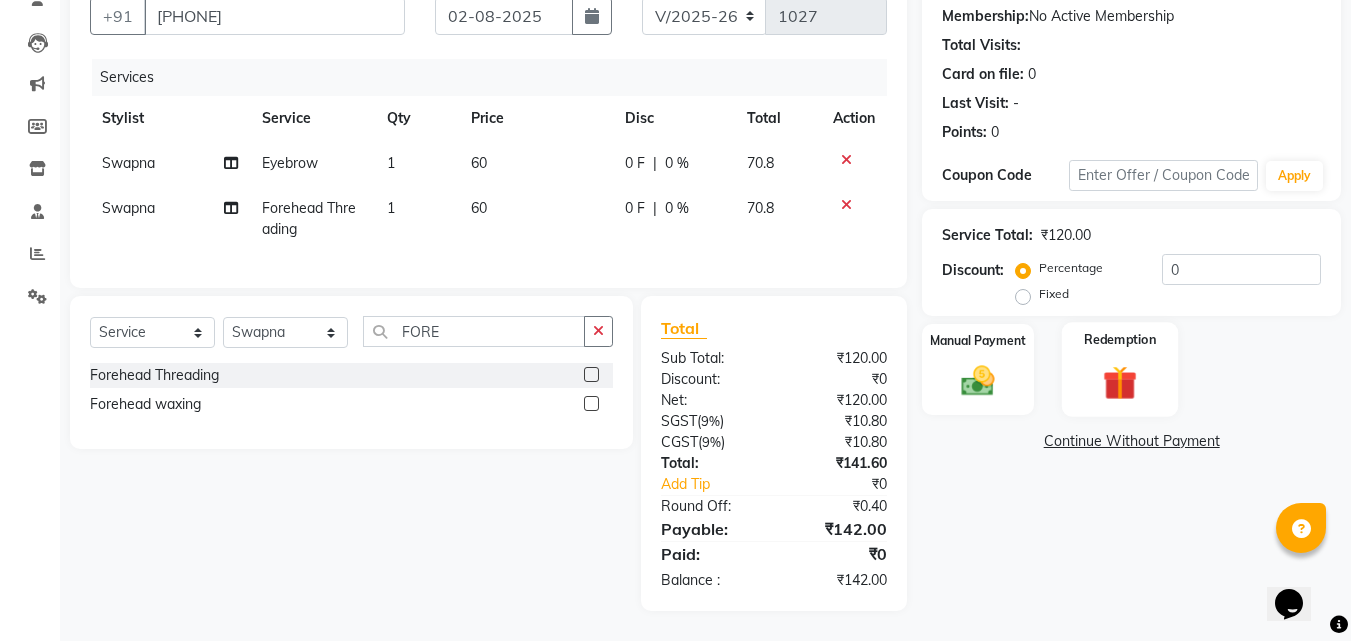 scroll, scrollTop: 204, scrollLeft: 0, axis: vertical 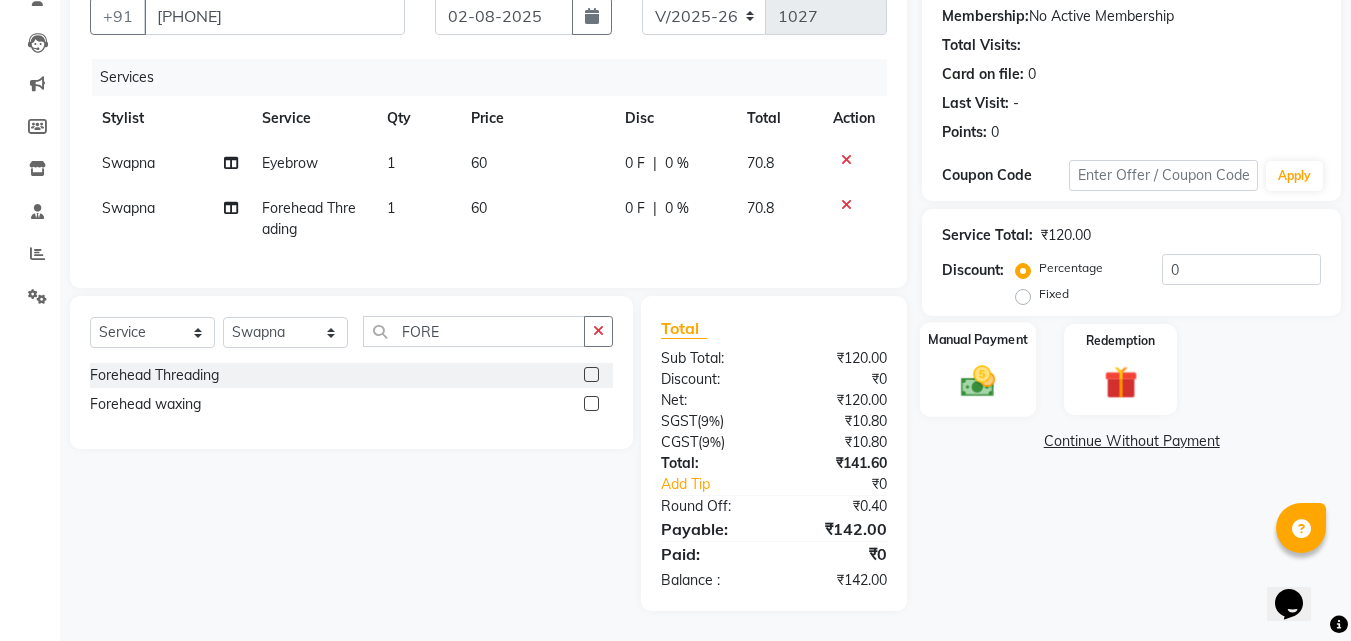 click 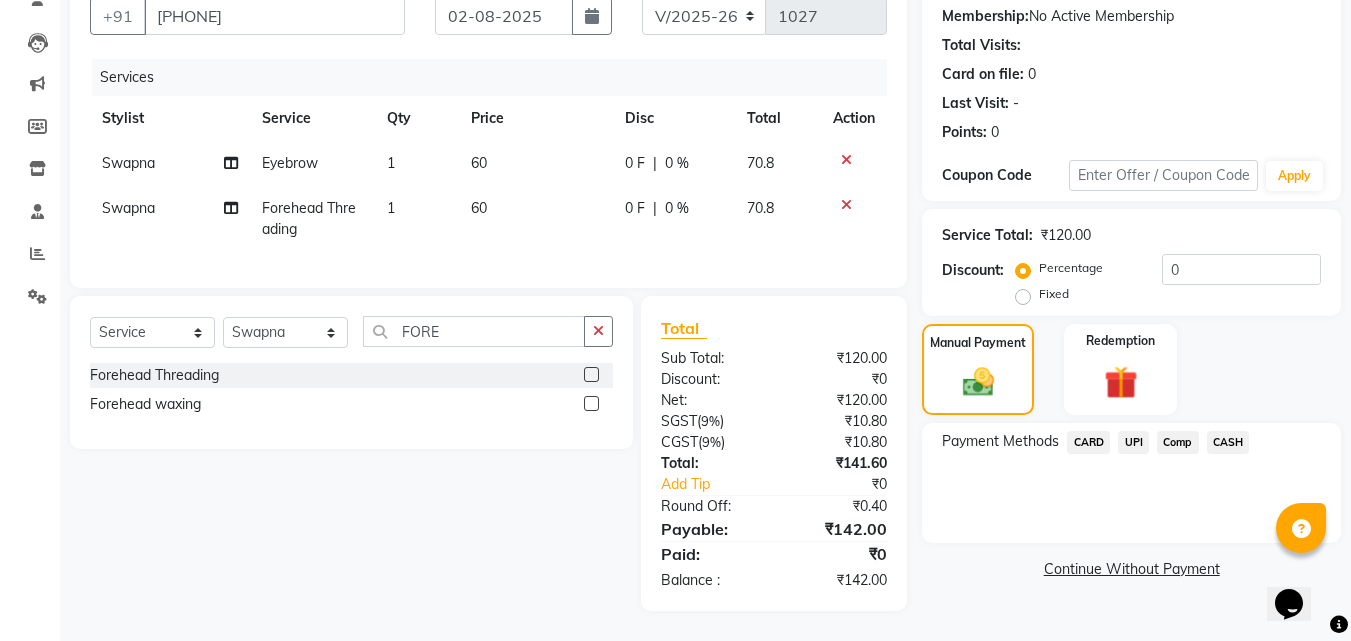 click on "UPI" 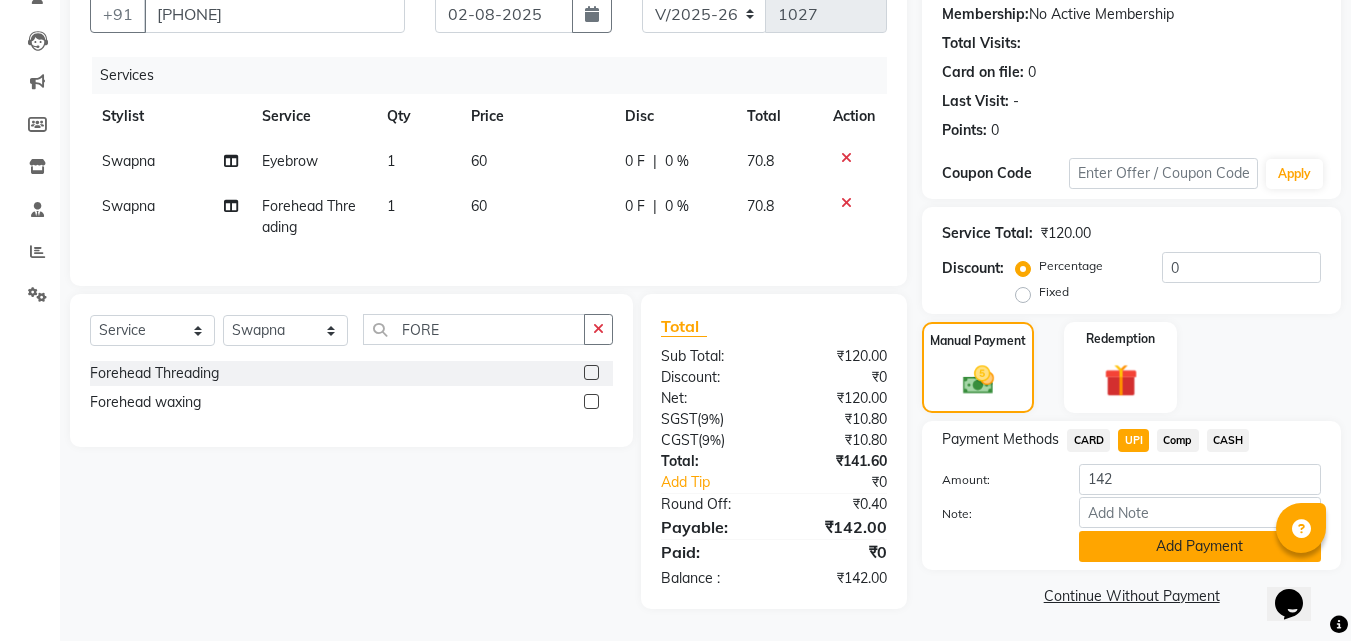 click on "Add Payment" 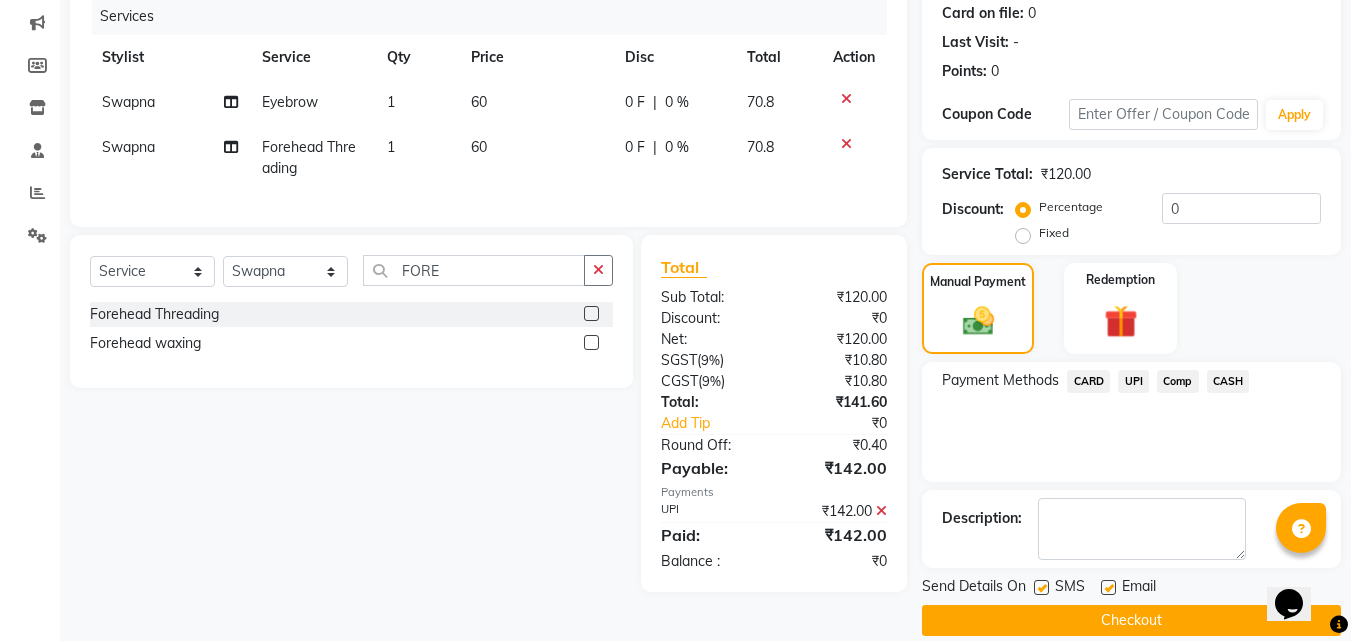 scroll, scrollTop: 275, scrollLeft: 0, axis: vertical 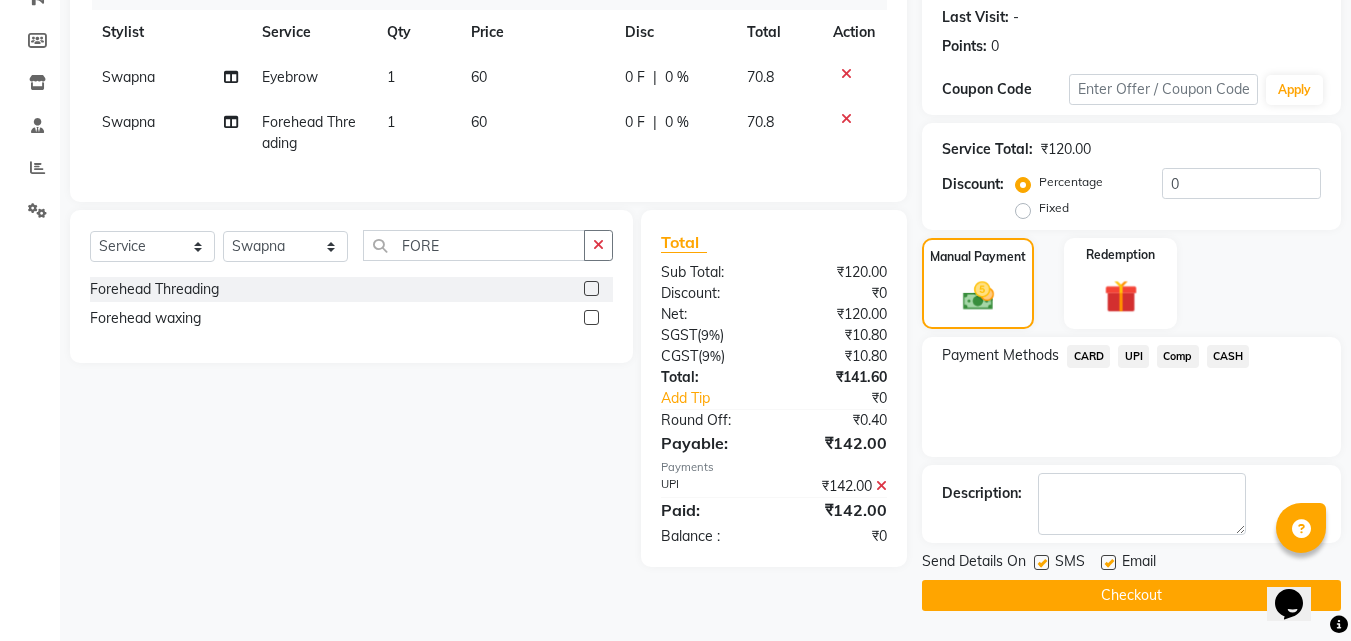 click on "Checkout" 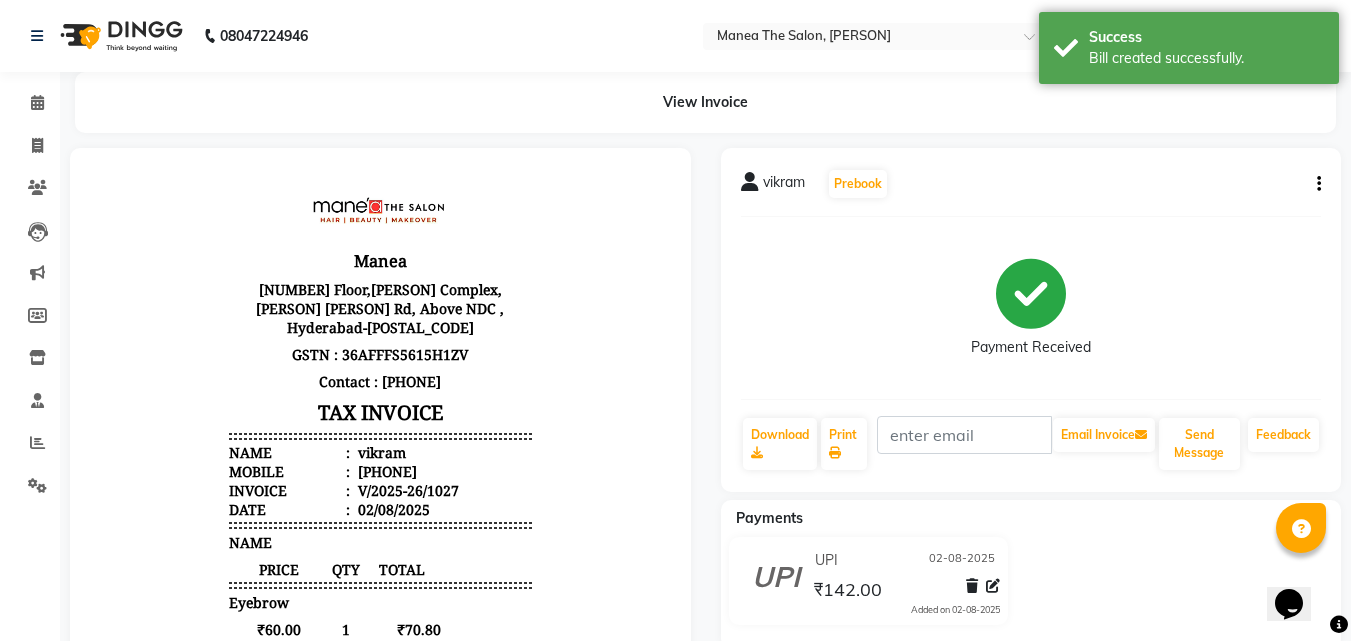 scroll, scrollTop: 0, scrollLeft: 0, axis: both 